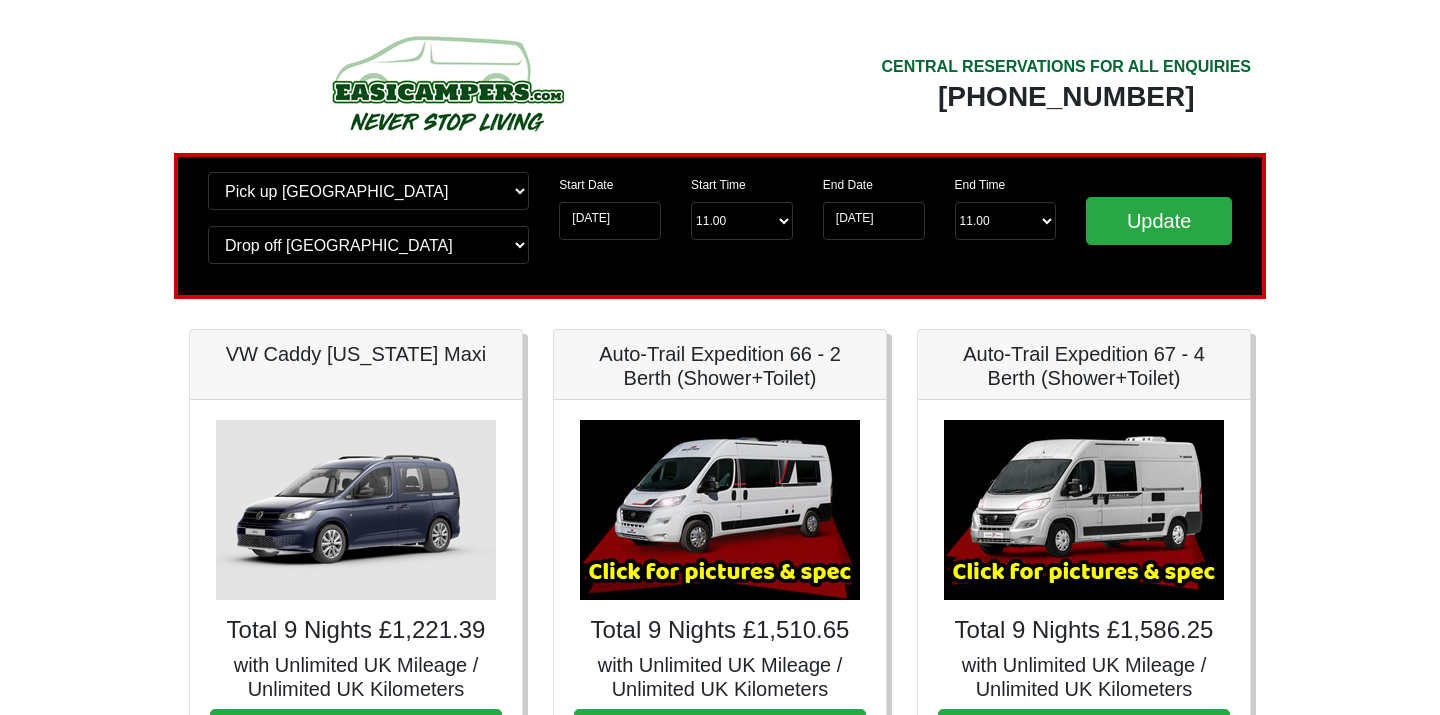 scroll, scrollTop: 0, scrollLeft: 0, axis: both 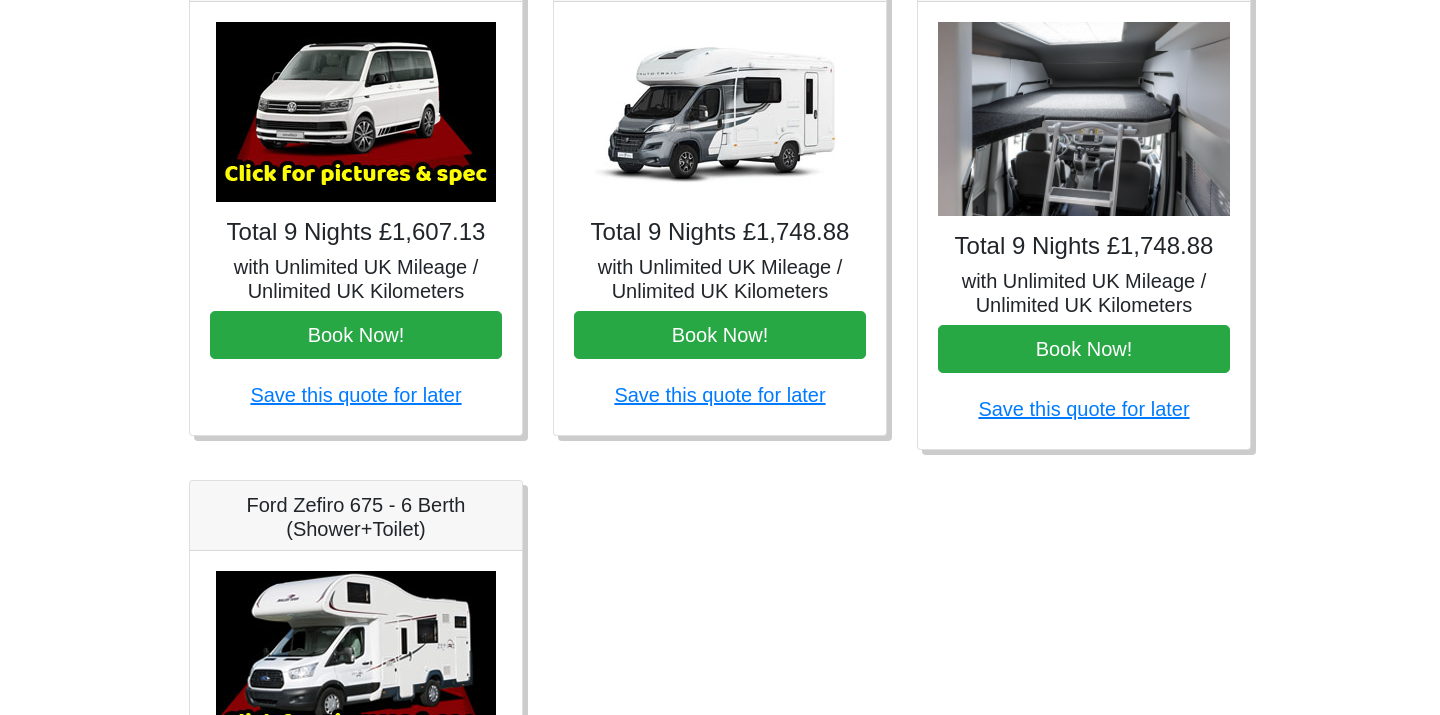 click on "Total 9 Nights £1,748.88
with Unlimited UK Mileage / Unlimited UK Kilometers
Book Now!
Save this quote for later" at bounding box center (720, 218) 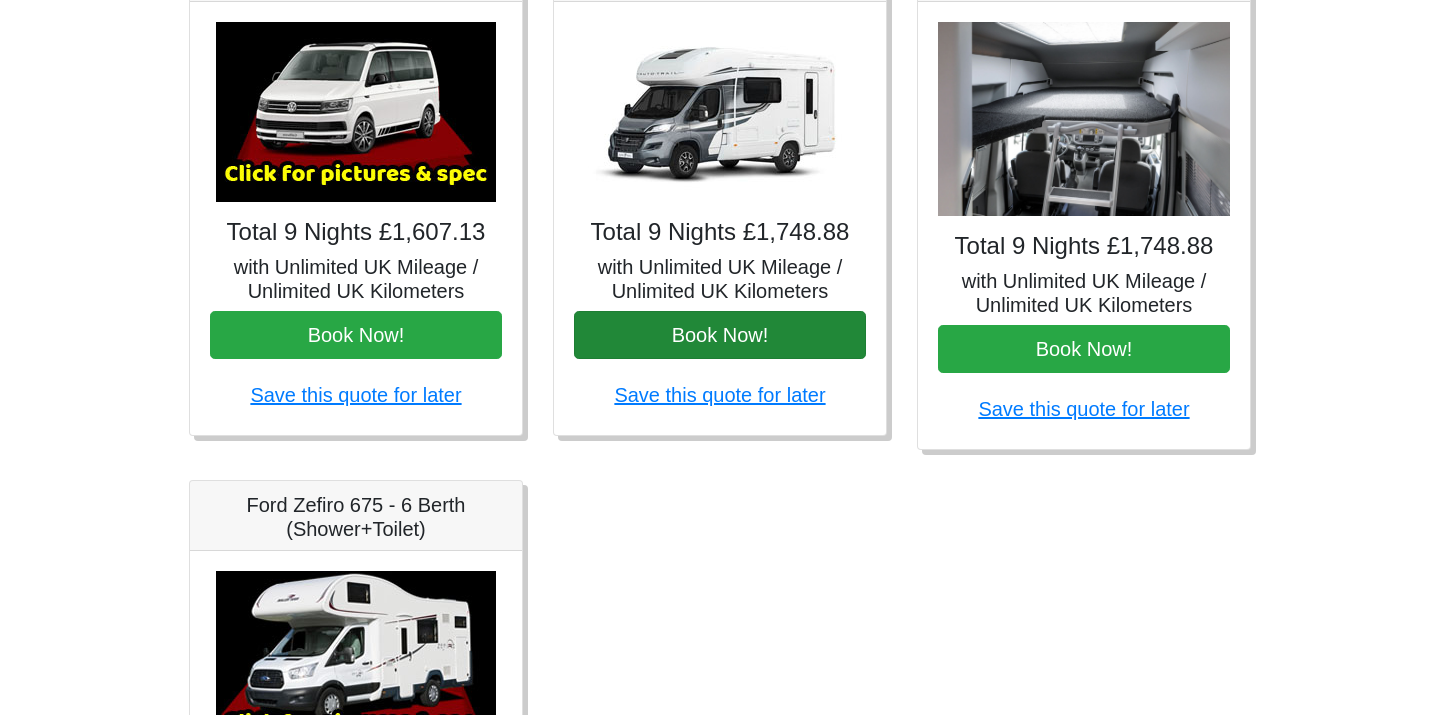 click on "Book Now!" at bounding box center [720, 335] 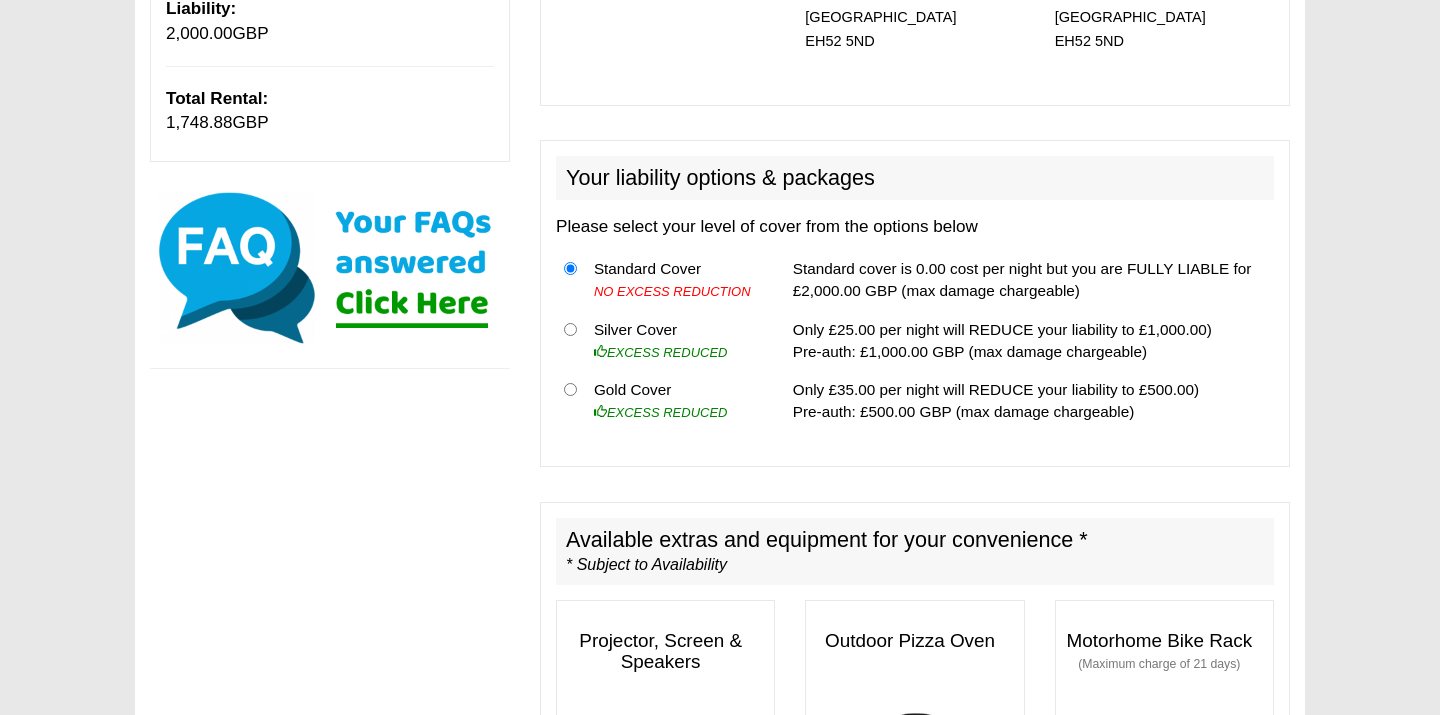 scroll, scrollTop: 571, scrollLeft: 0, axis: vertical 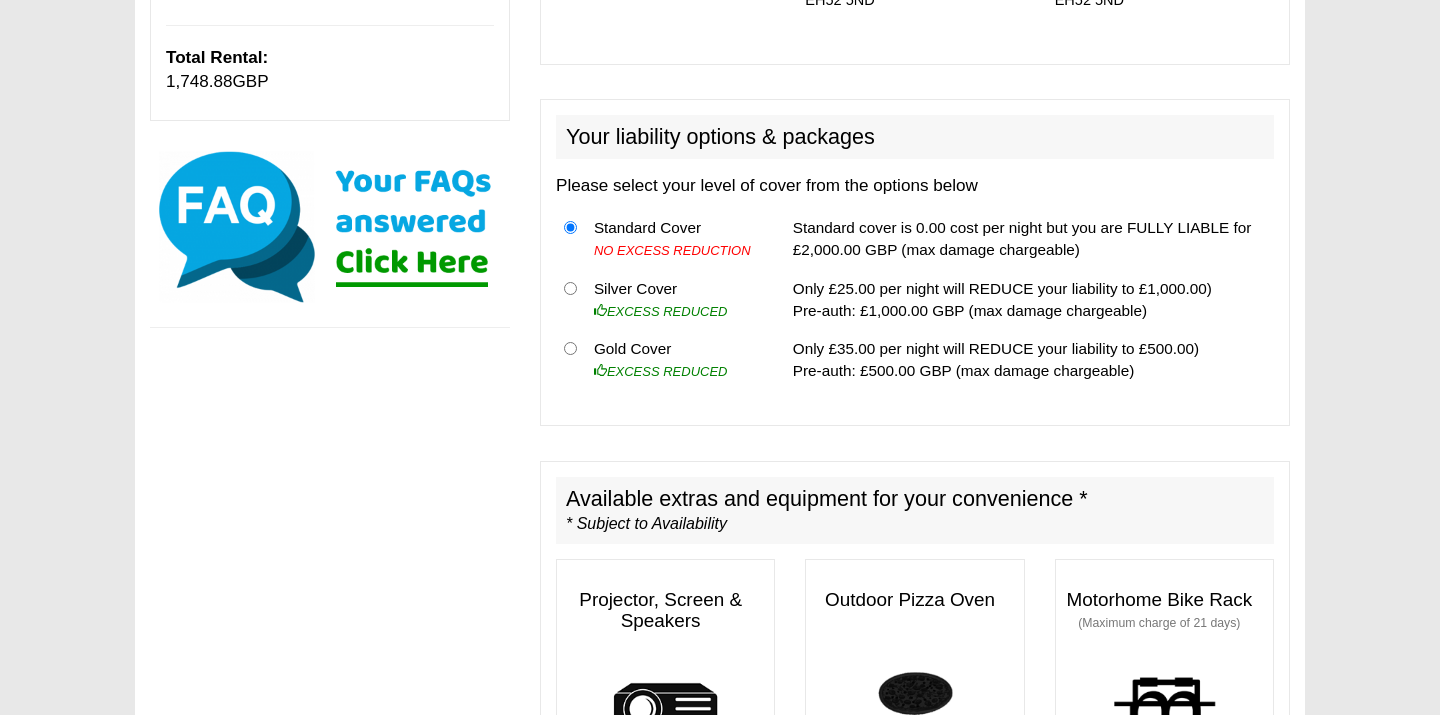 click at bounding box center [570, 348] 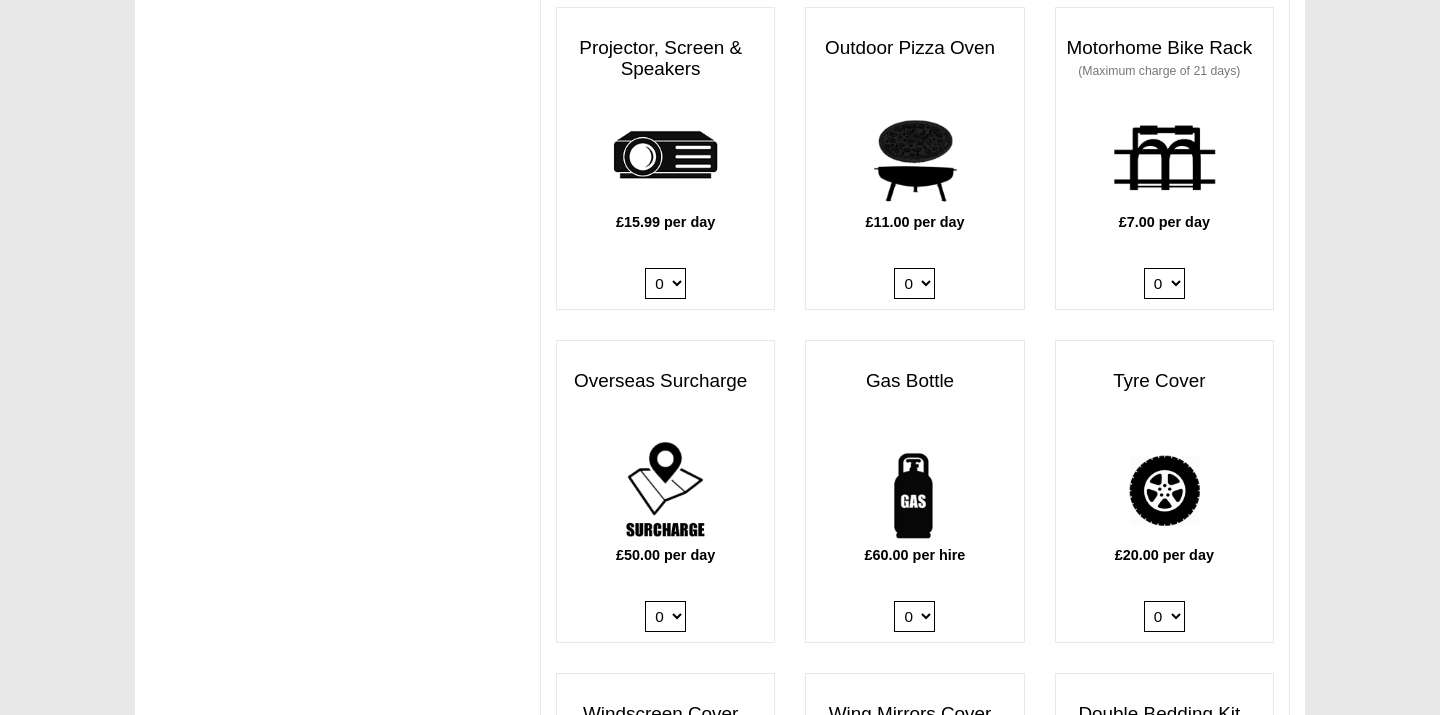 scroll, scrollTop: 1207, scrollLeft: 0, axis: vertical 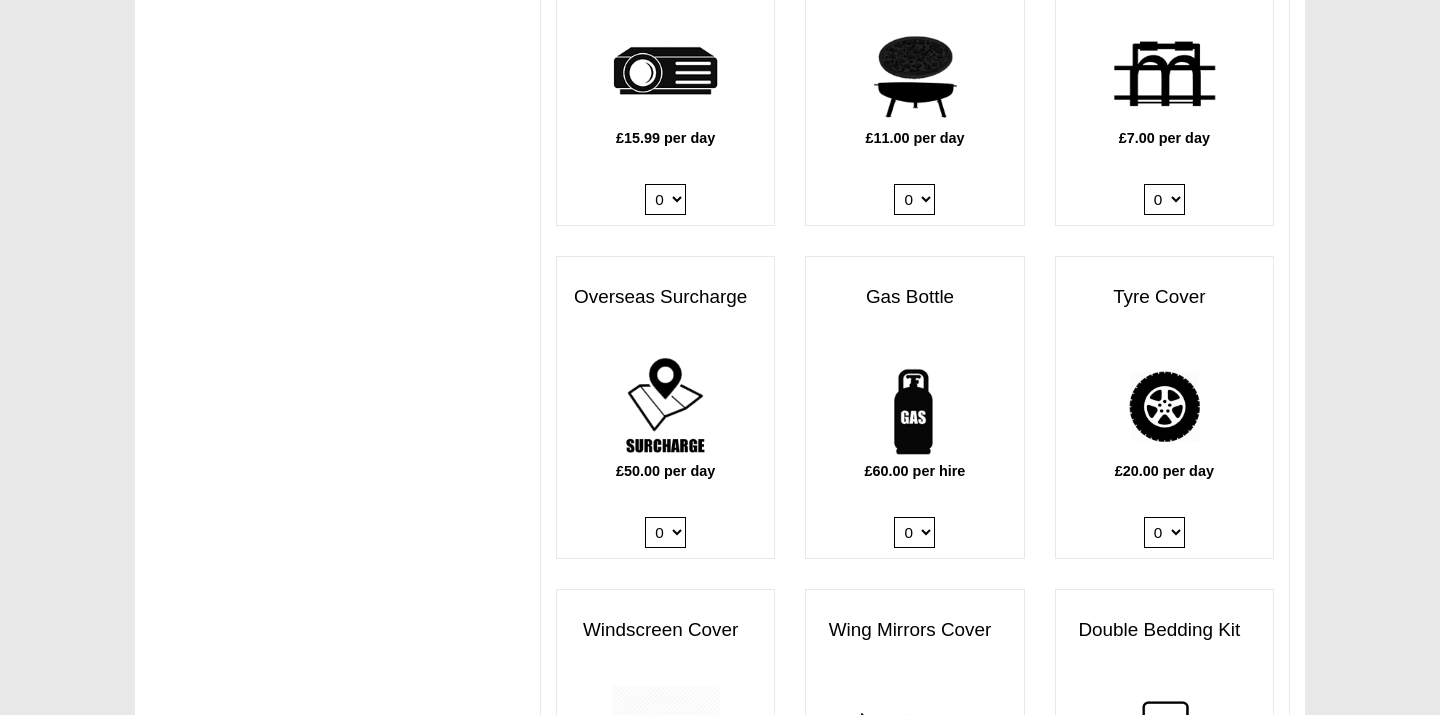 select on "Gas Bottle x QTY 1 @ 60.00 GBP per hire." 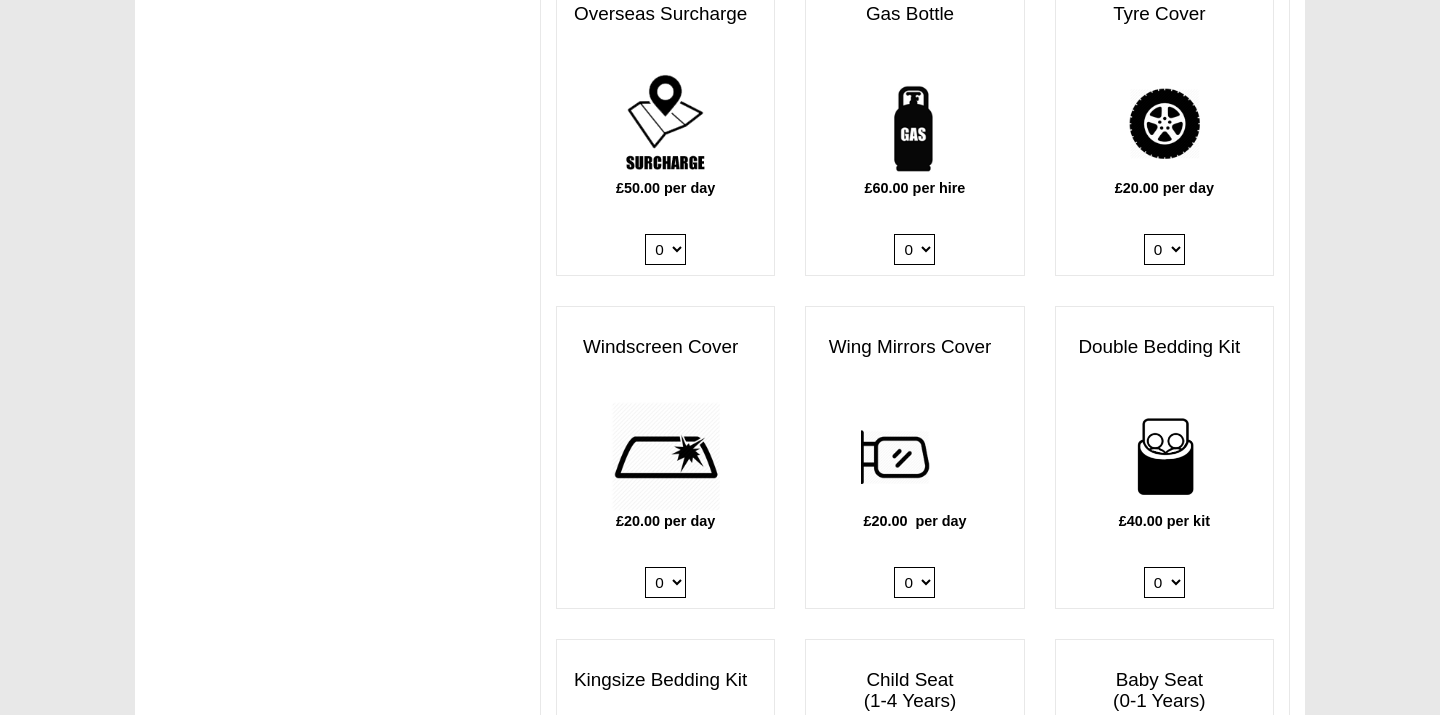 scroll, scrollTop: 1508, scrollLeft: 0, axis: vertical 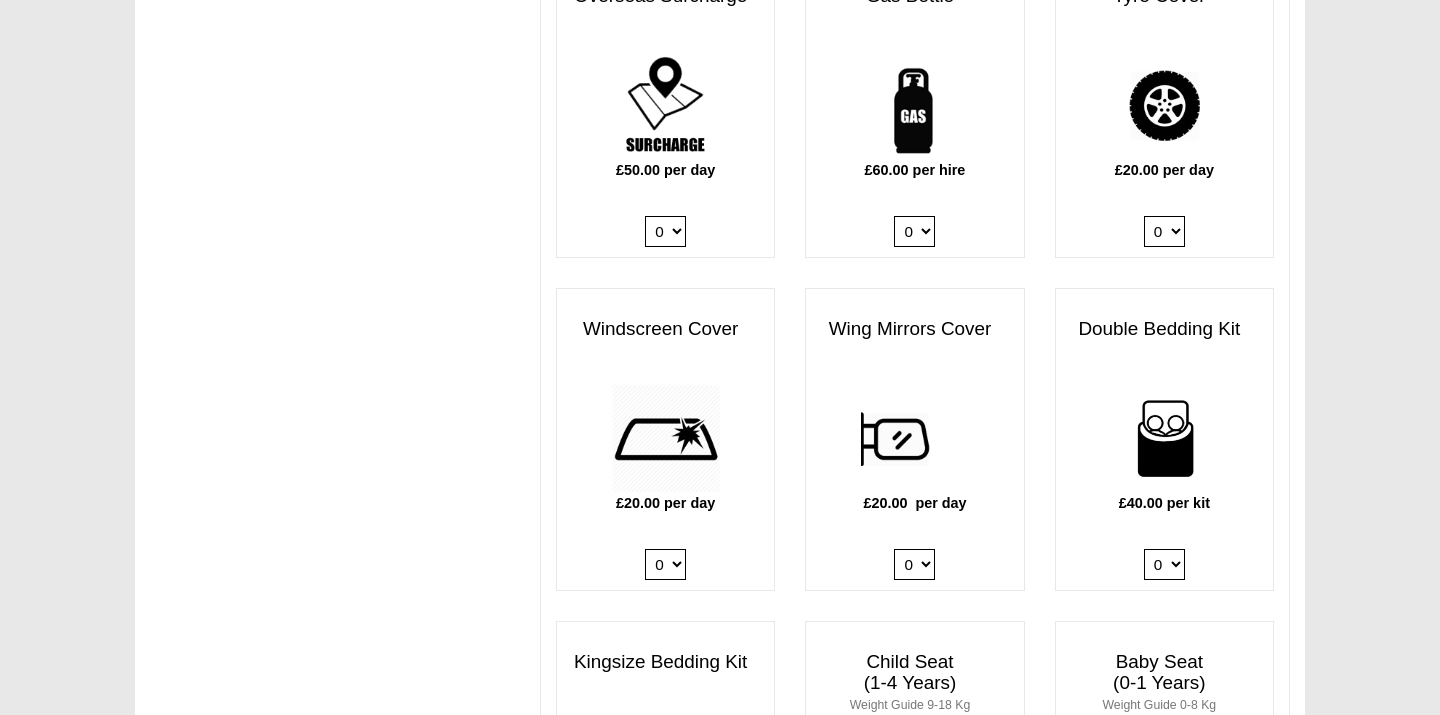 select on "Windscreen Cover @ 20.00 GBP per day." 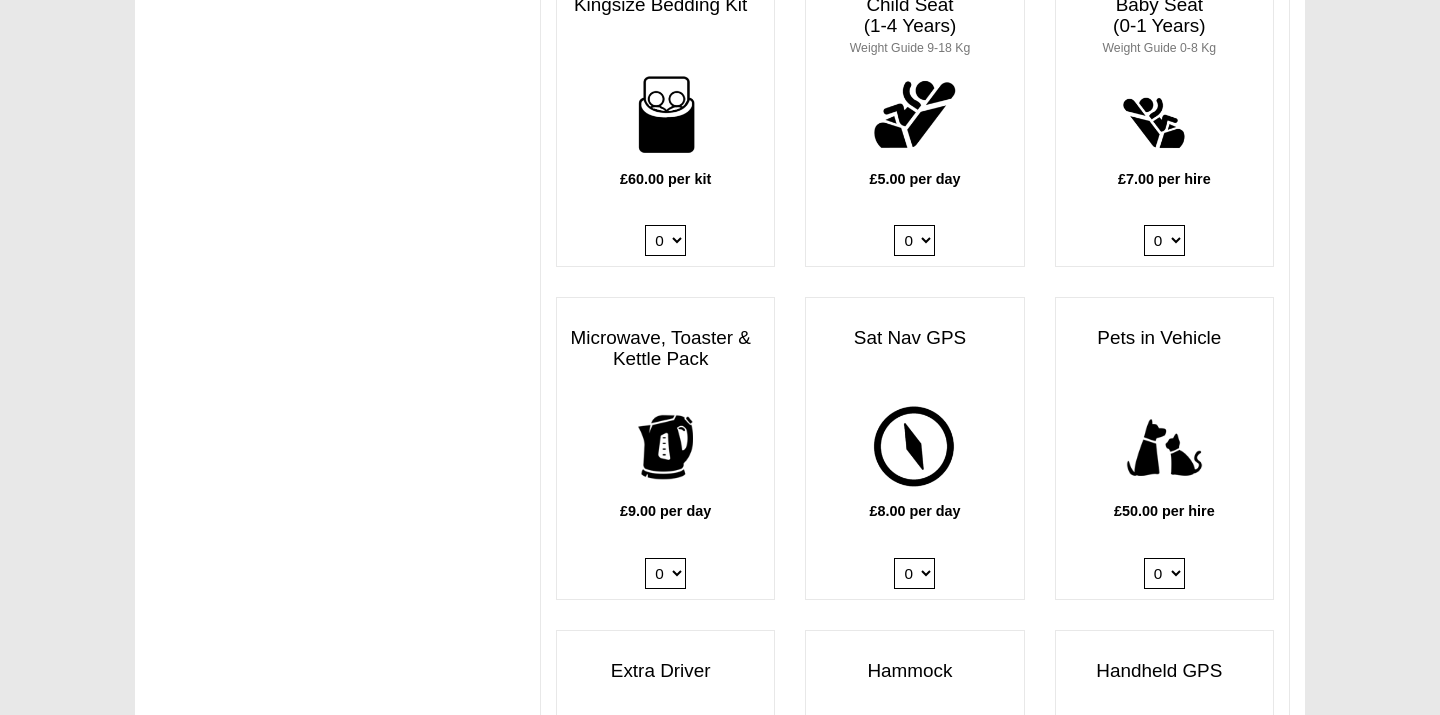 scroll, scrollTop: 2183, scrollLeft: 0, axis: vertical 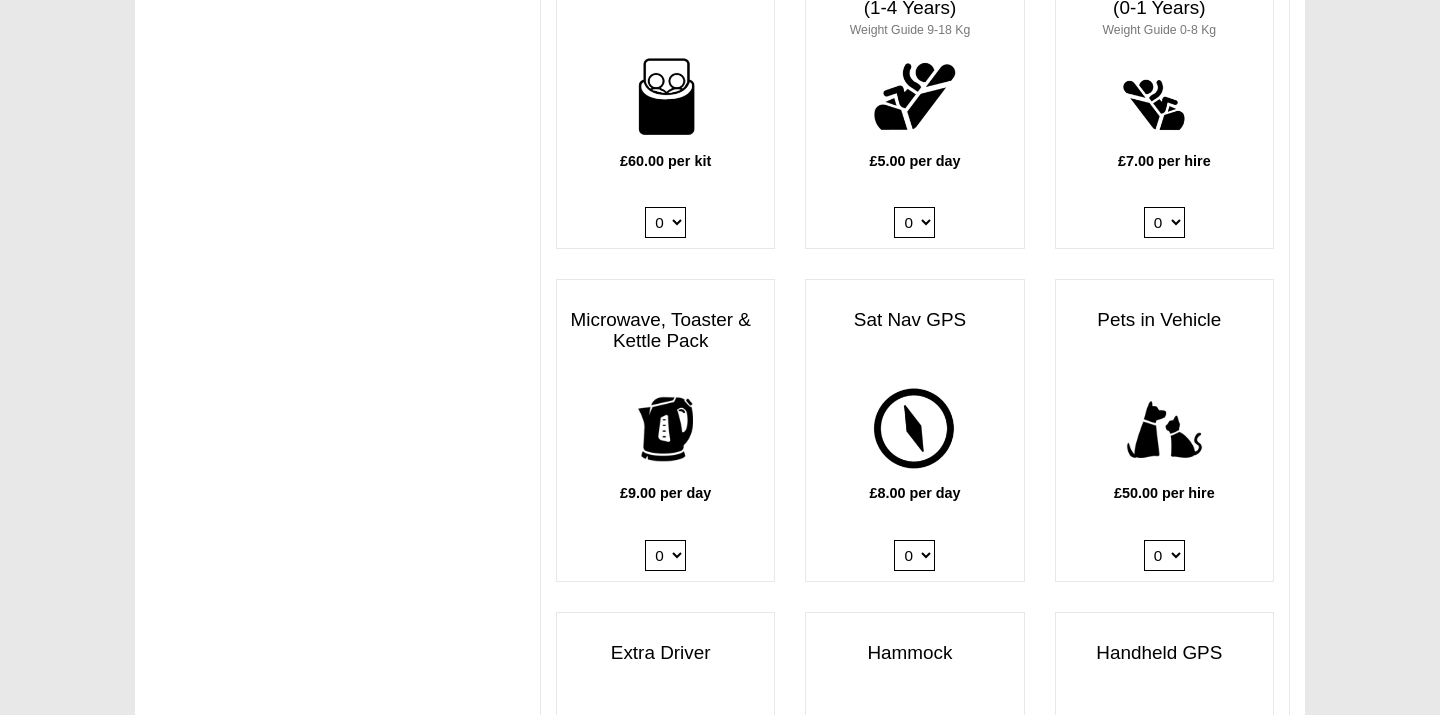 select on "Kitchen Pack x QTY 1 @ 9.00 GBP per day." 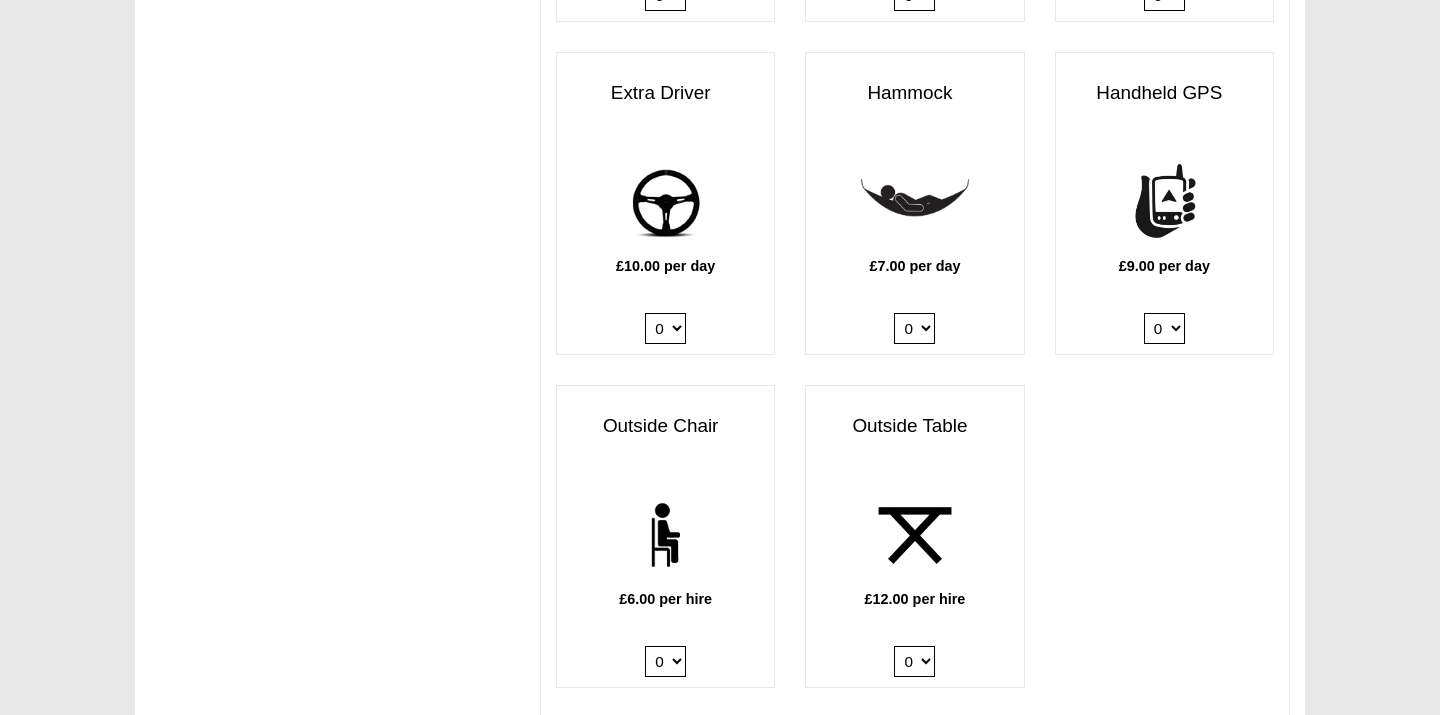 scroll, scrollTop: 2761, scrollLeft: 0, axis: vertical 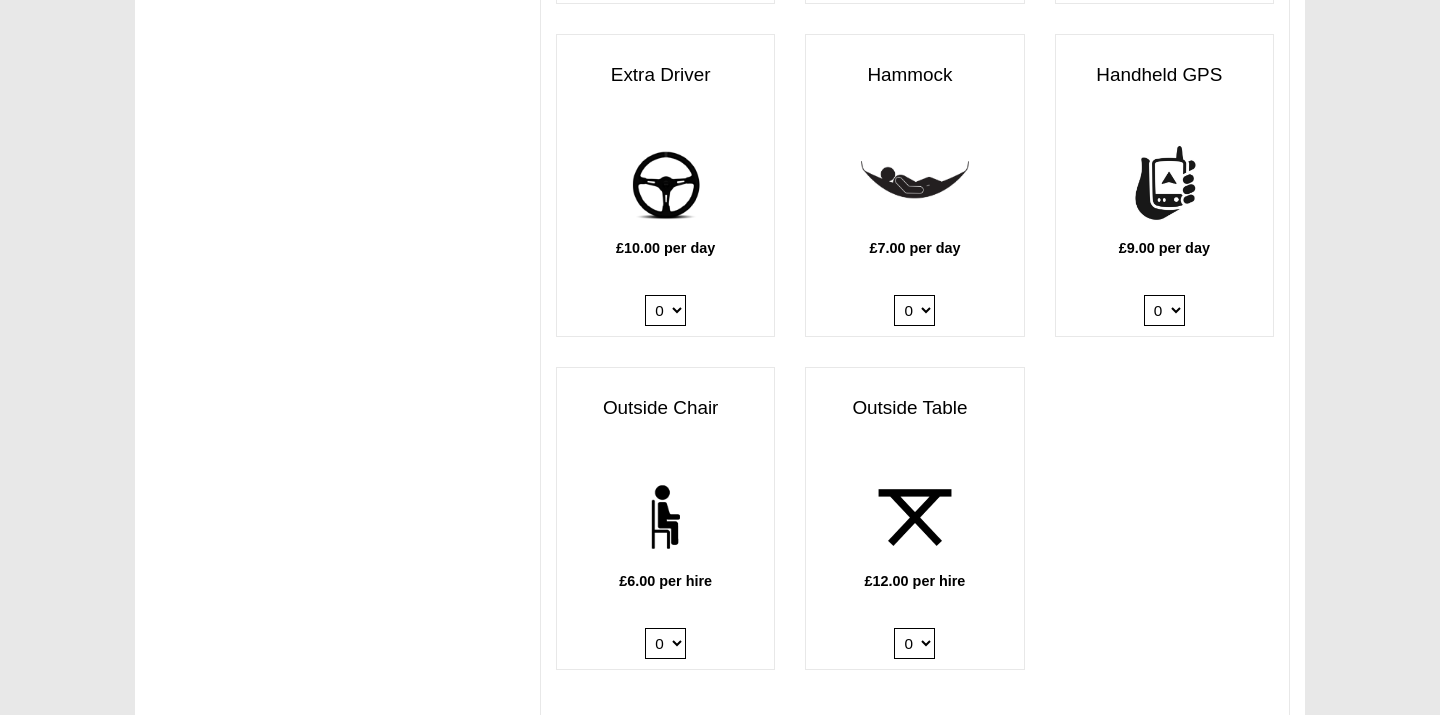 select on "Outside Table x QTY 1 @ 12.00 GBP per hire." 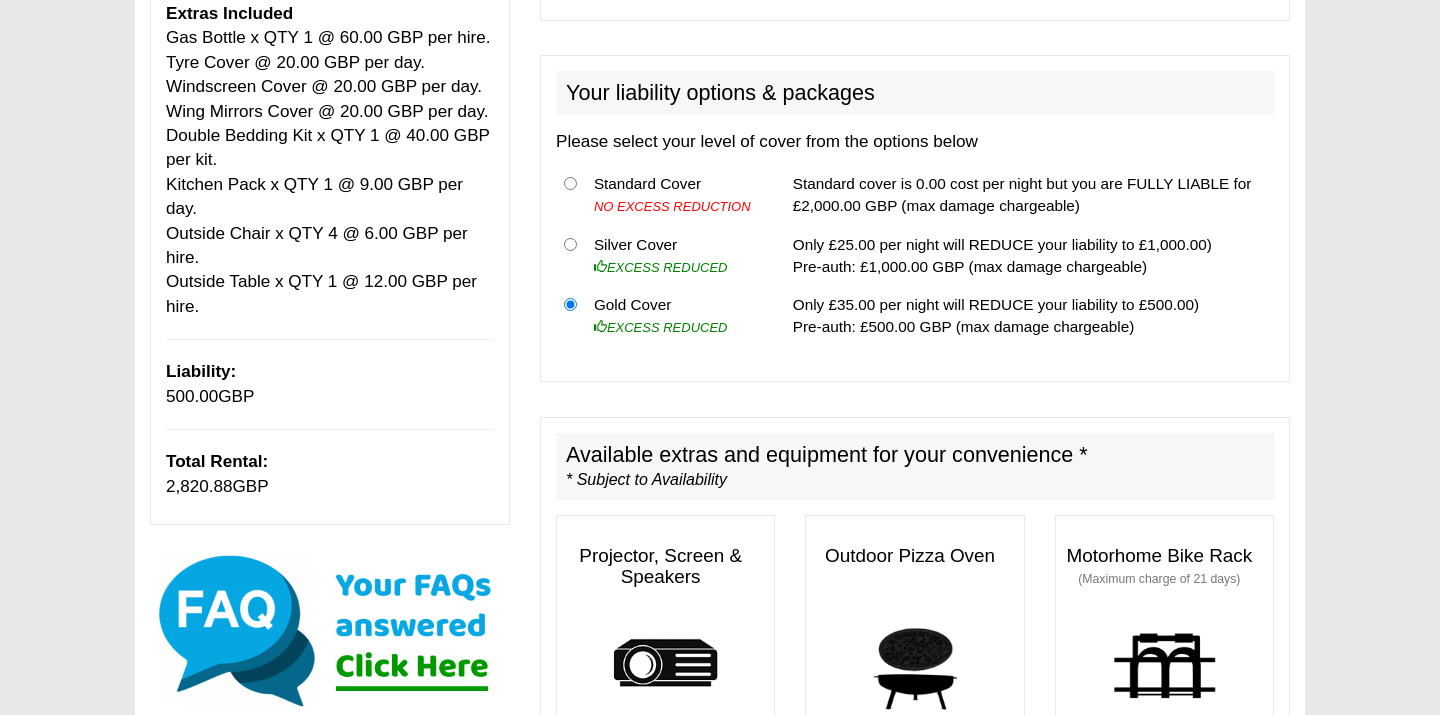 scroll, scrollTop: 612, scrollLeft: 0, axis: vertical 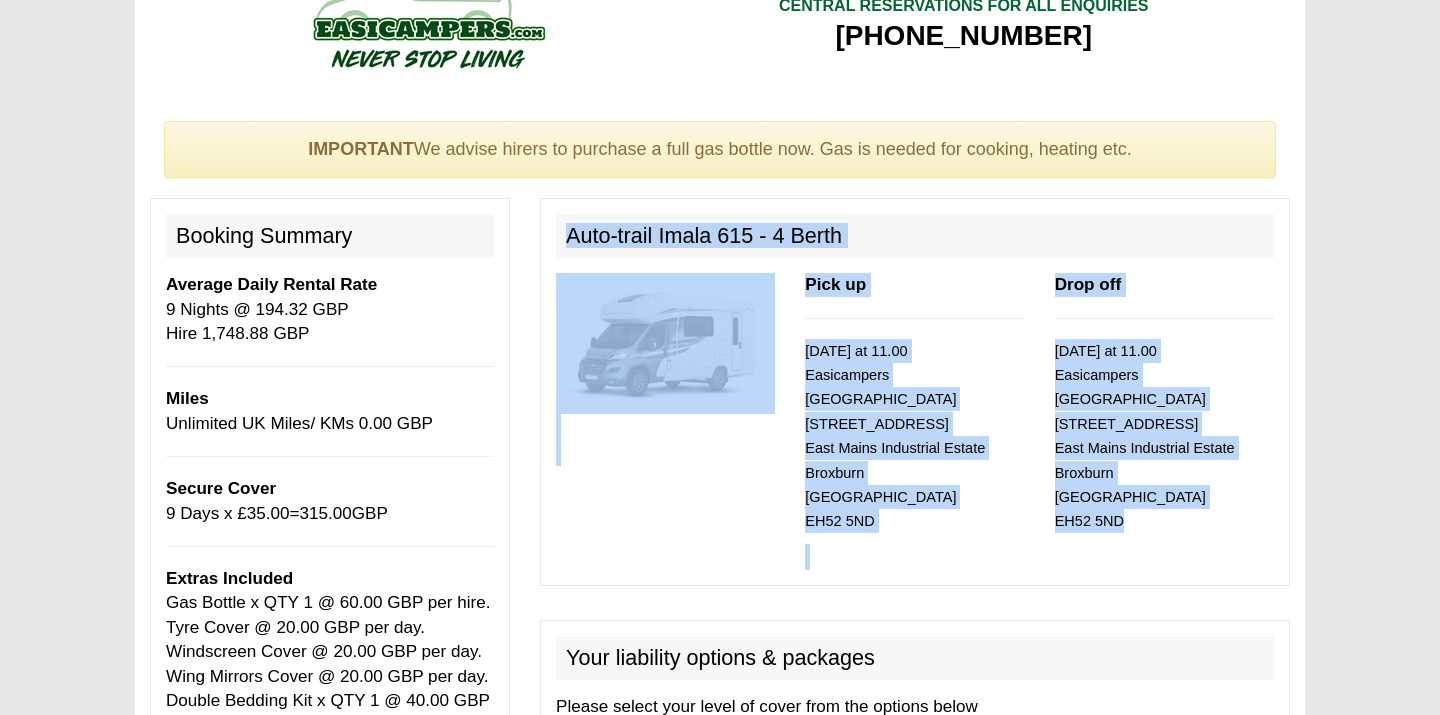 drag, startPoint x: 564, startPoint y: 228, endPoint x: 1135, endPoint y: 519, distance: 640.876 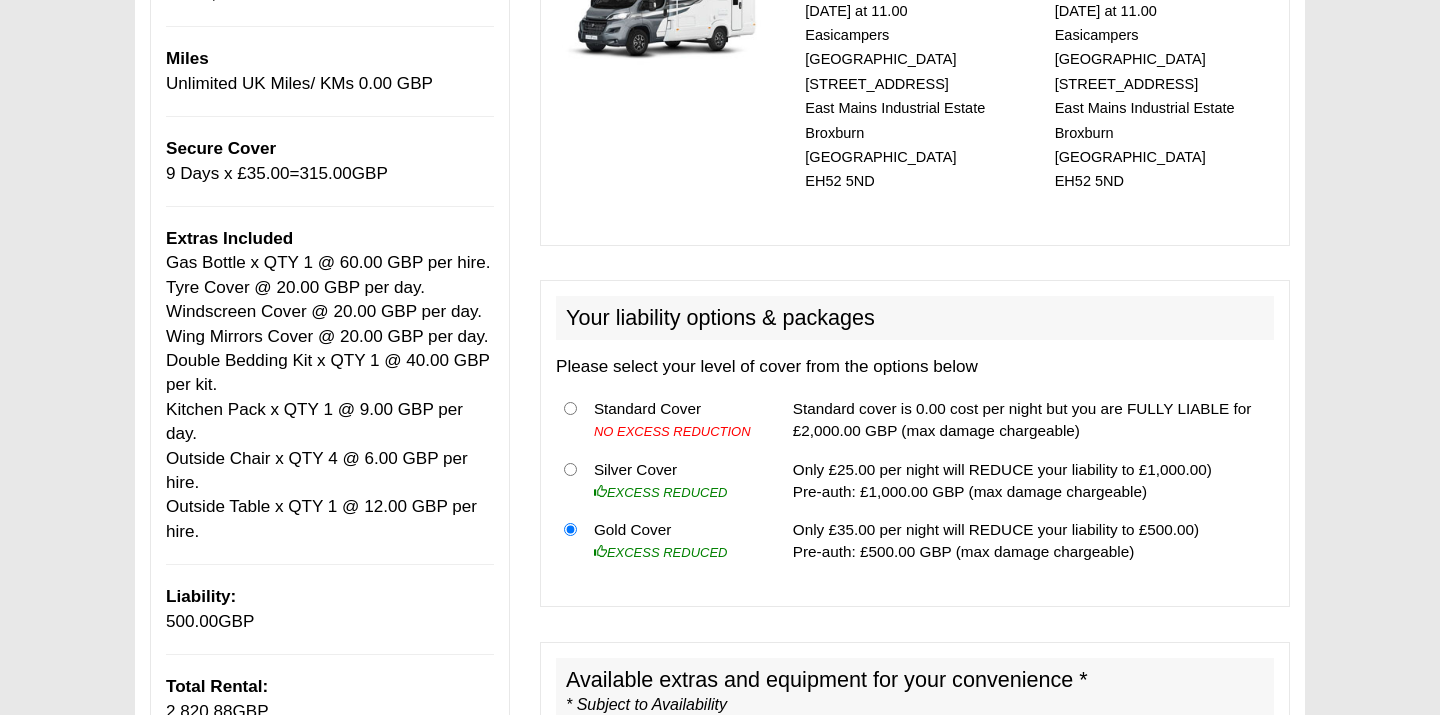 scroll, scrollTop: 393, scrollLeft: 0, axis: vertical 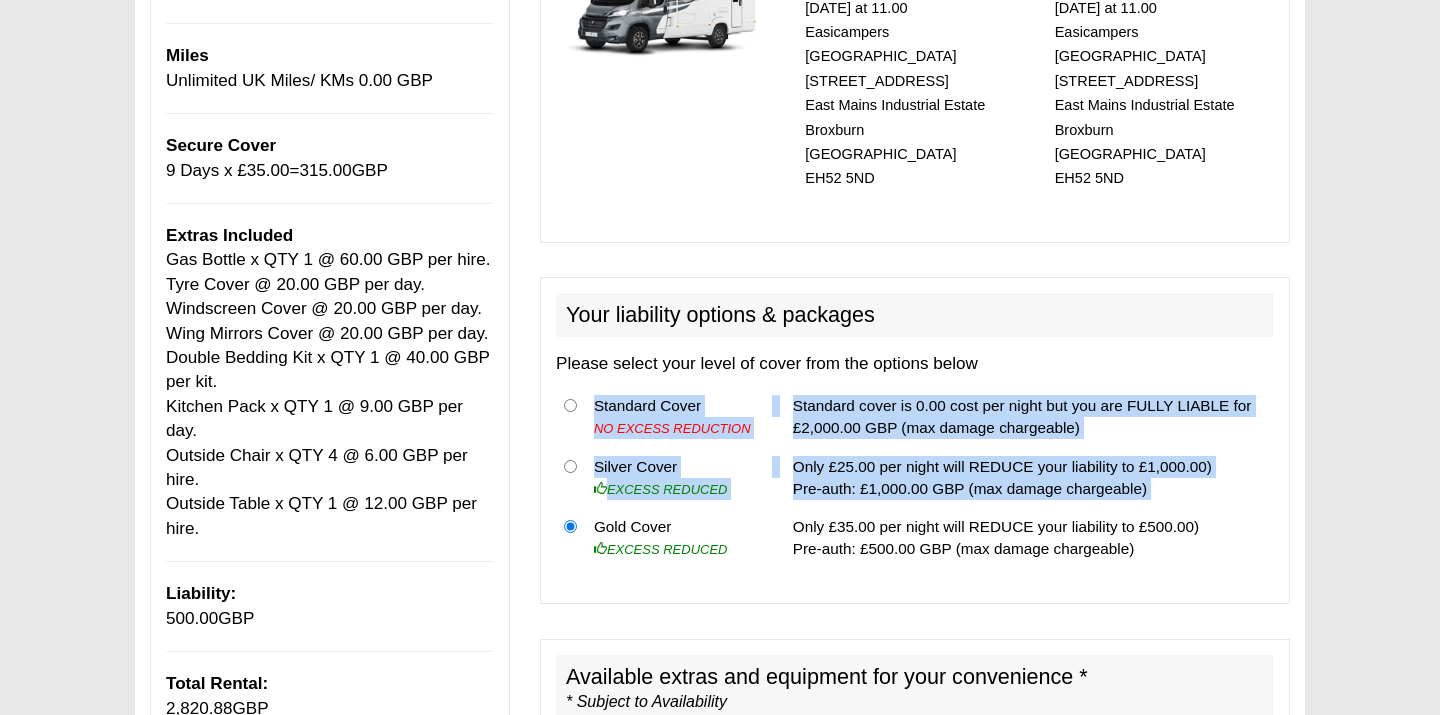 drag, startPoint x: 593, startPoint y: 493, endPoint x: 1040, endPoint y: 549, distance: 450.49417 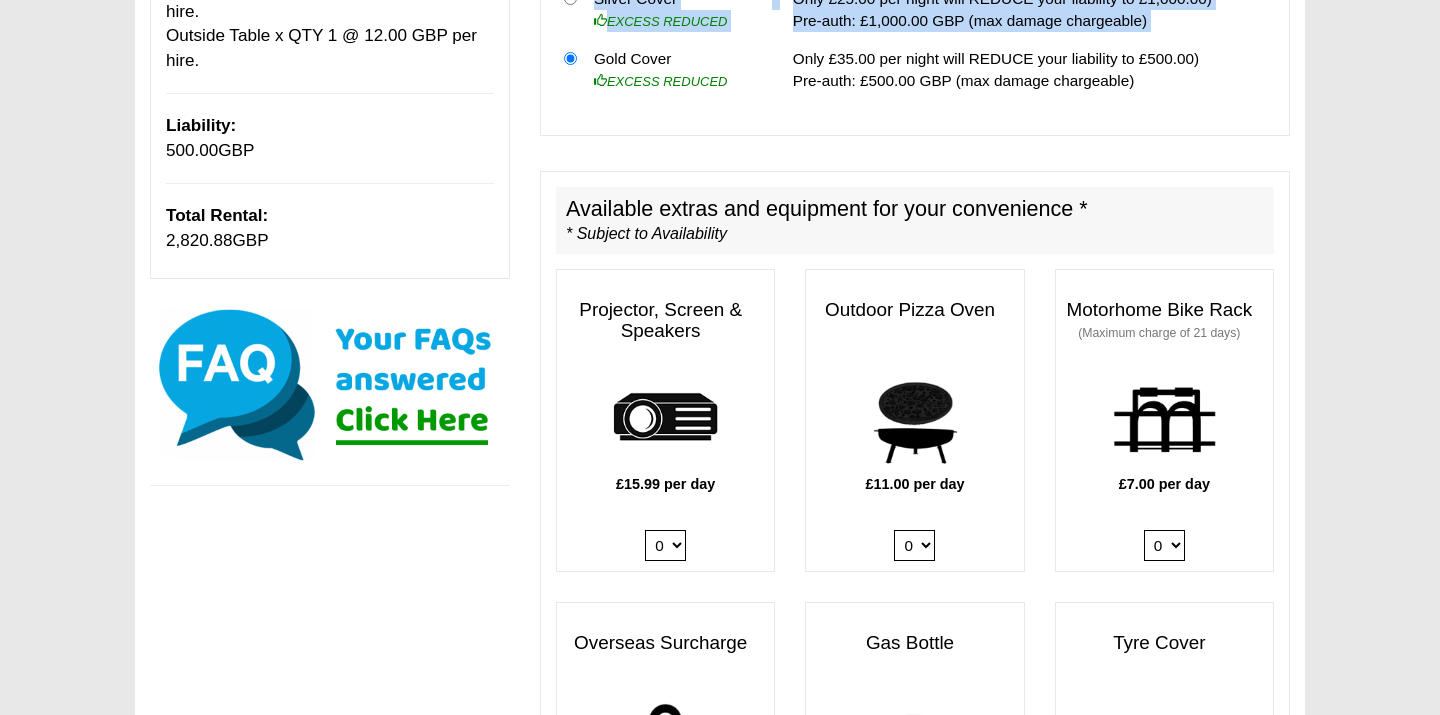 scroll, scrollTop: 901, scrollLeft: 0, axis: vertical 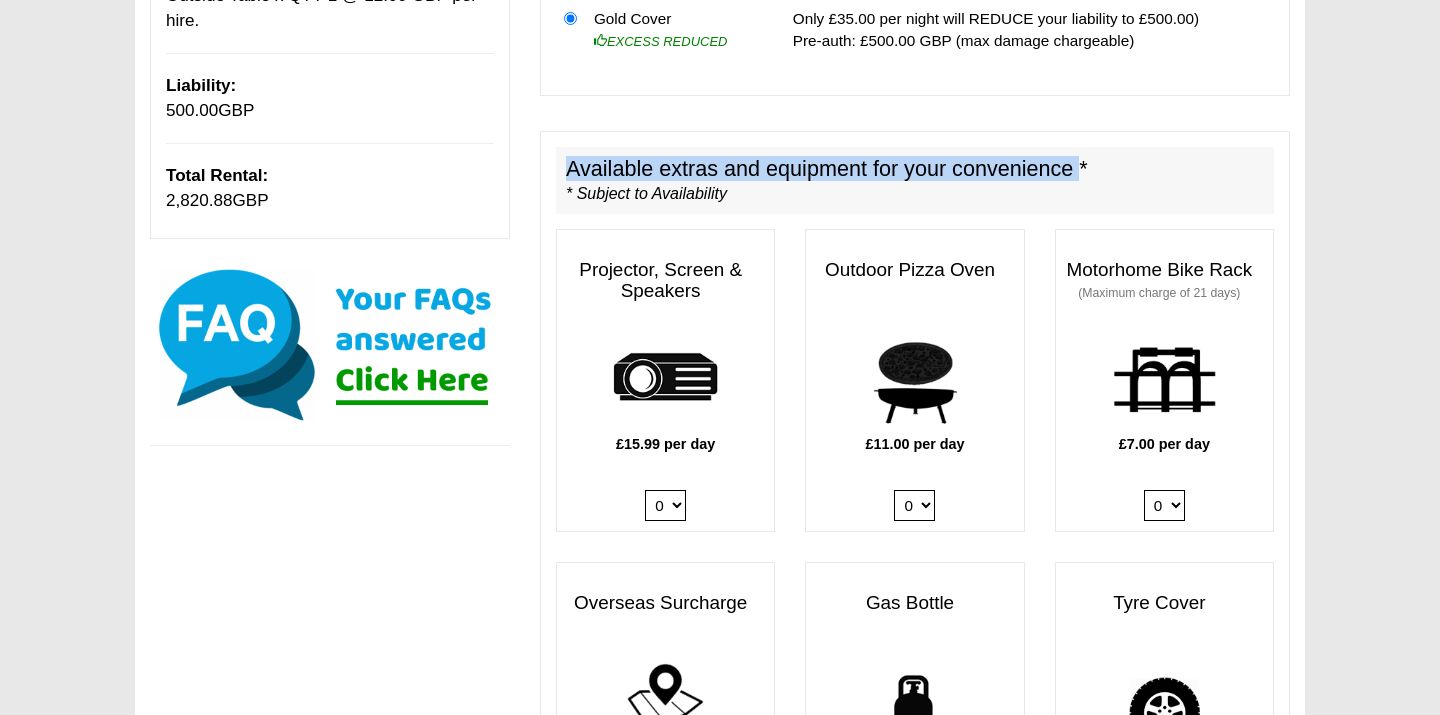 drag, startPoint x: 566, startPoint y: 128, endPoint x: 1077, endPoint y: 128, distance: 511 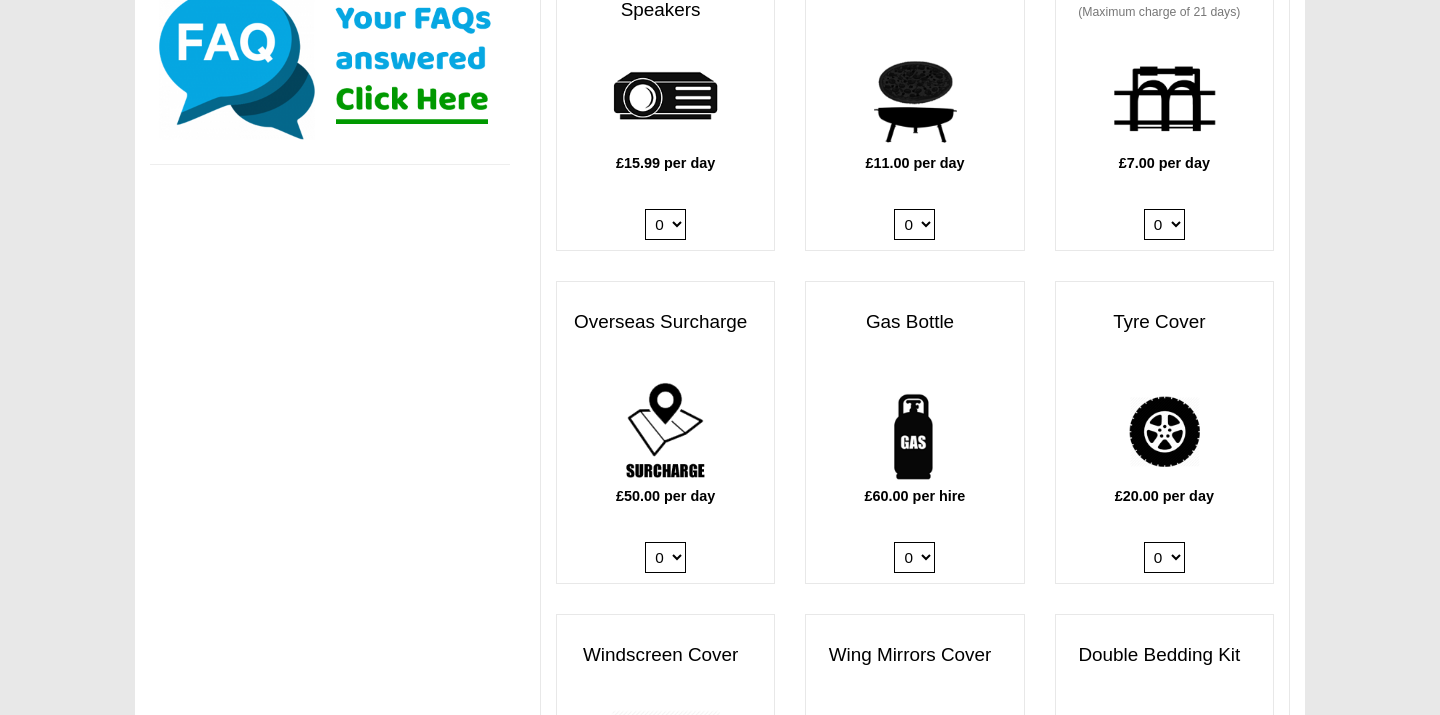 scroll, scrollTop: 1222, scrollLeft: 0, axis: vertical 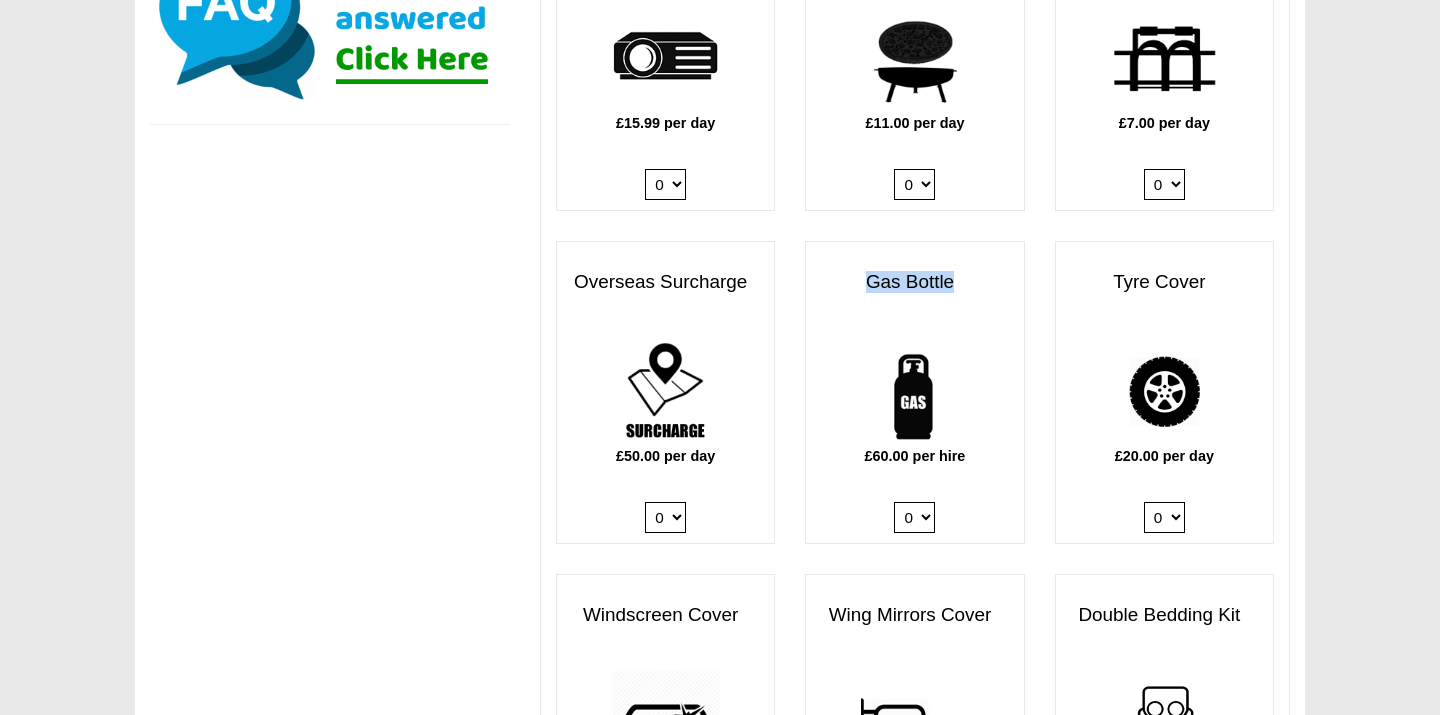 drag, startPoint x: 873, startPoint y: 232, endPoint x: 967, endPoint y: 252, distance: 96.10411 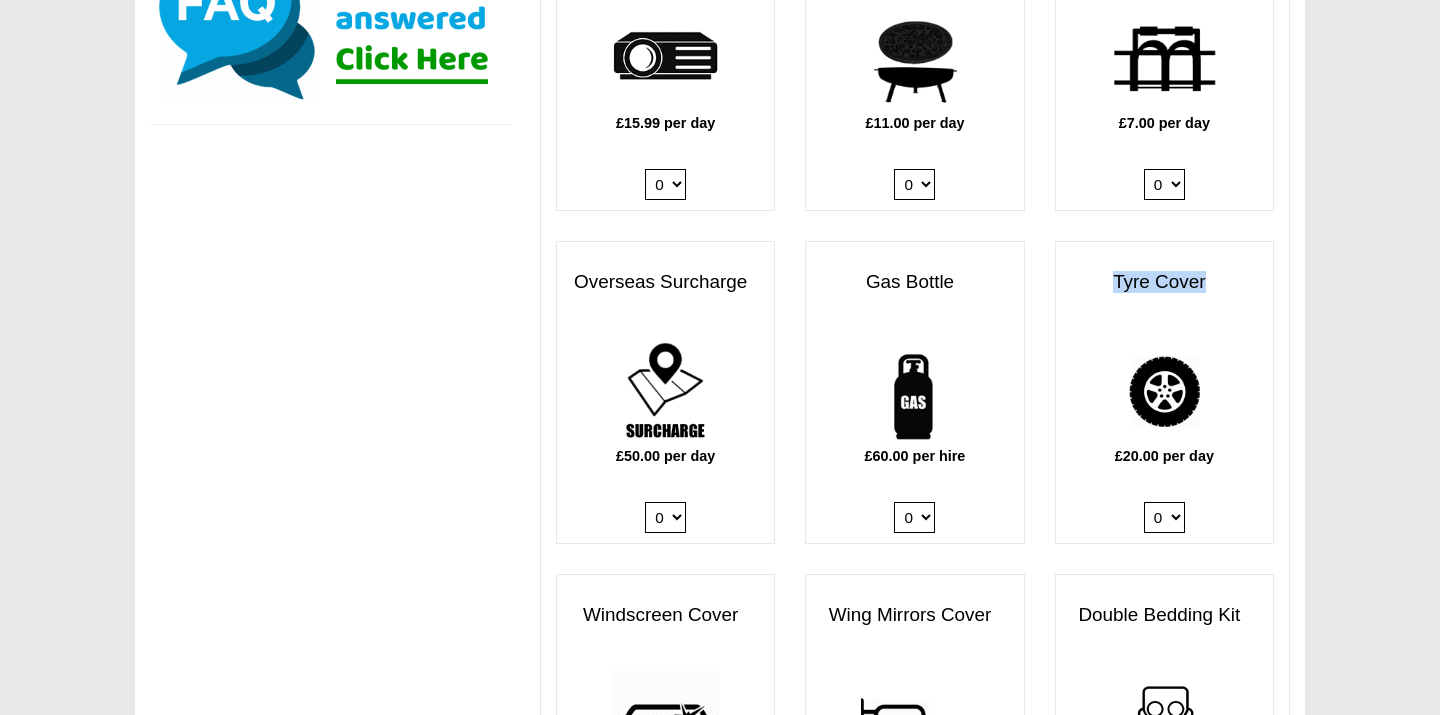 drag, startPoint x: 1116, startPoint y: 239, endPoint x: 1237, endPoint y: 245, distance: 121.14867 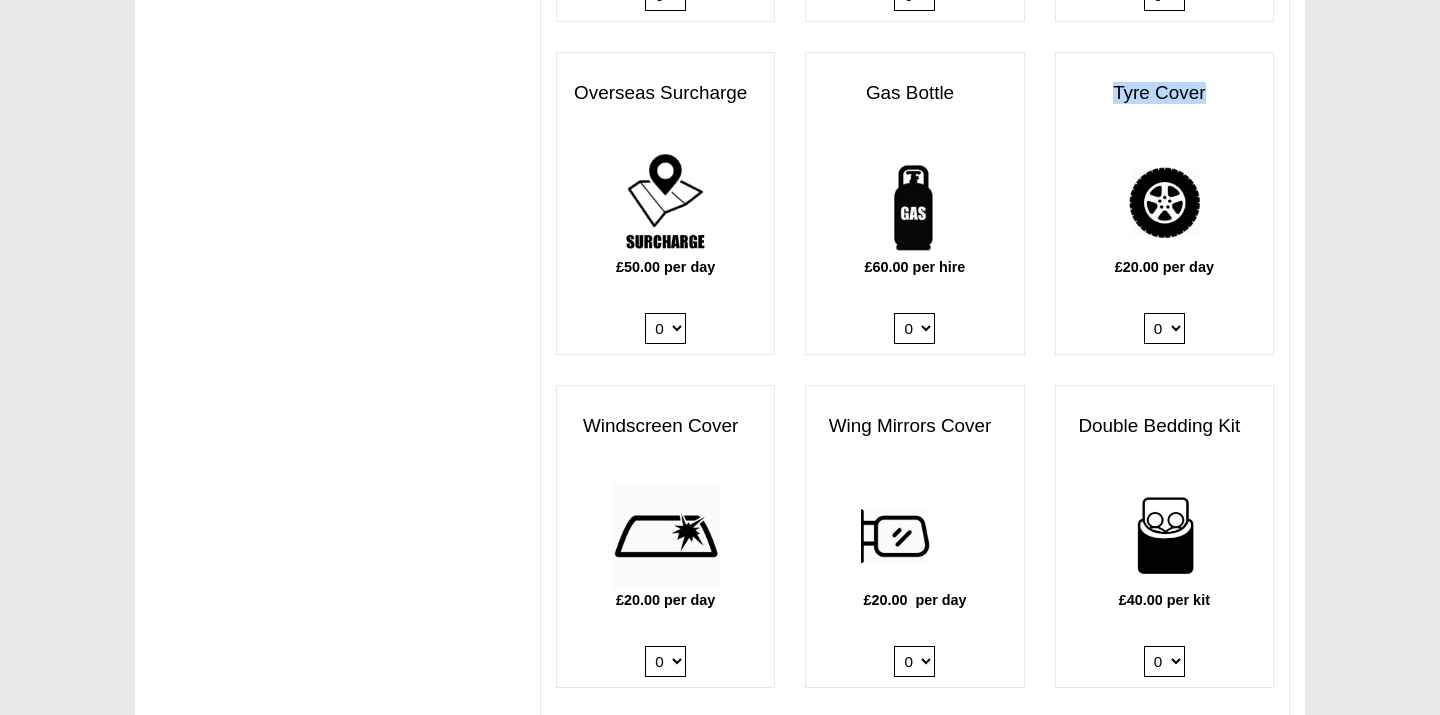 scroll, scrollTop: 1439, scrollLeft: 0, axis: vertical 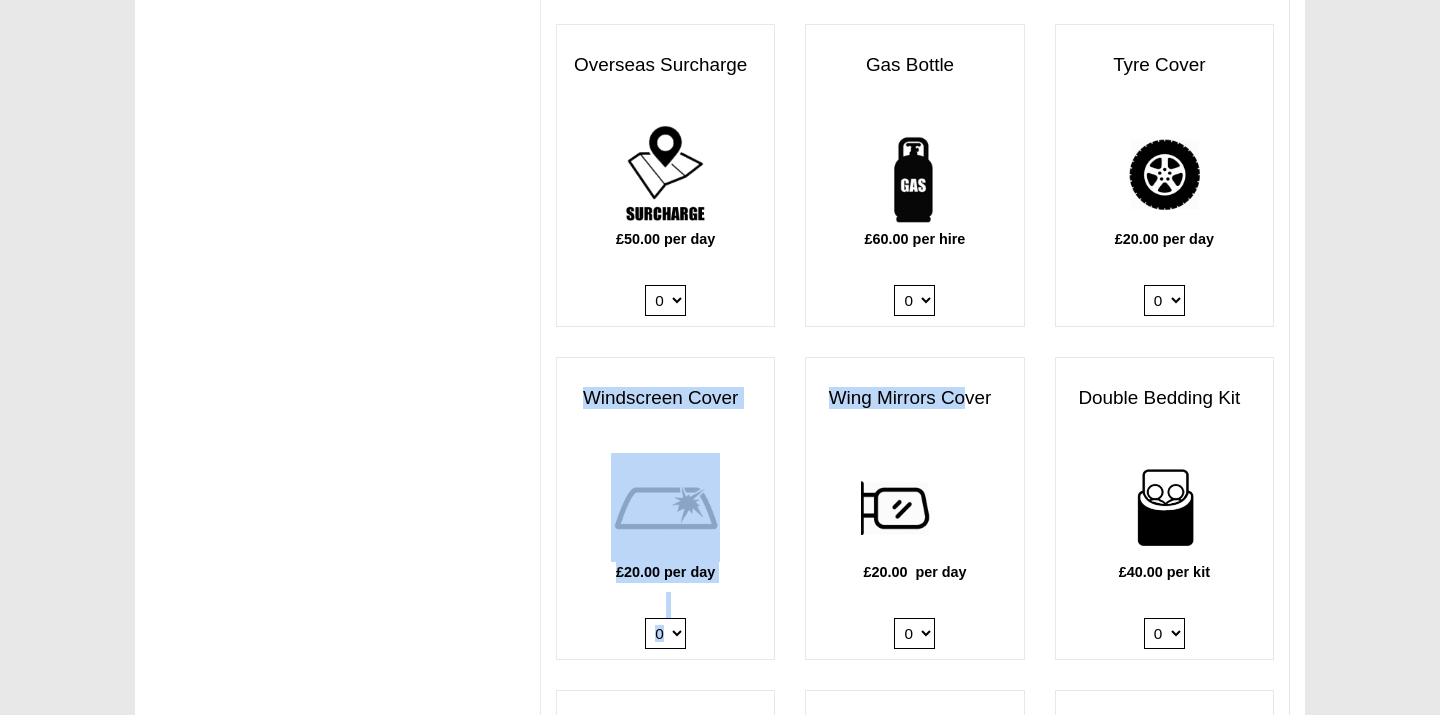 drag, startPoint x: 584, startPoint y: 340, endPoint x: 965, endPoint y: 352, distance: 381.18893 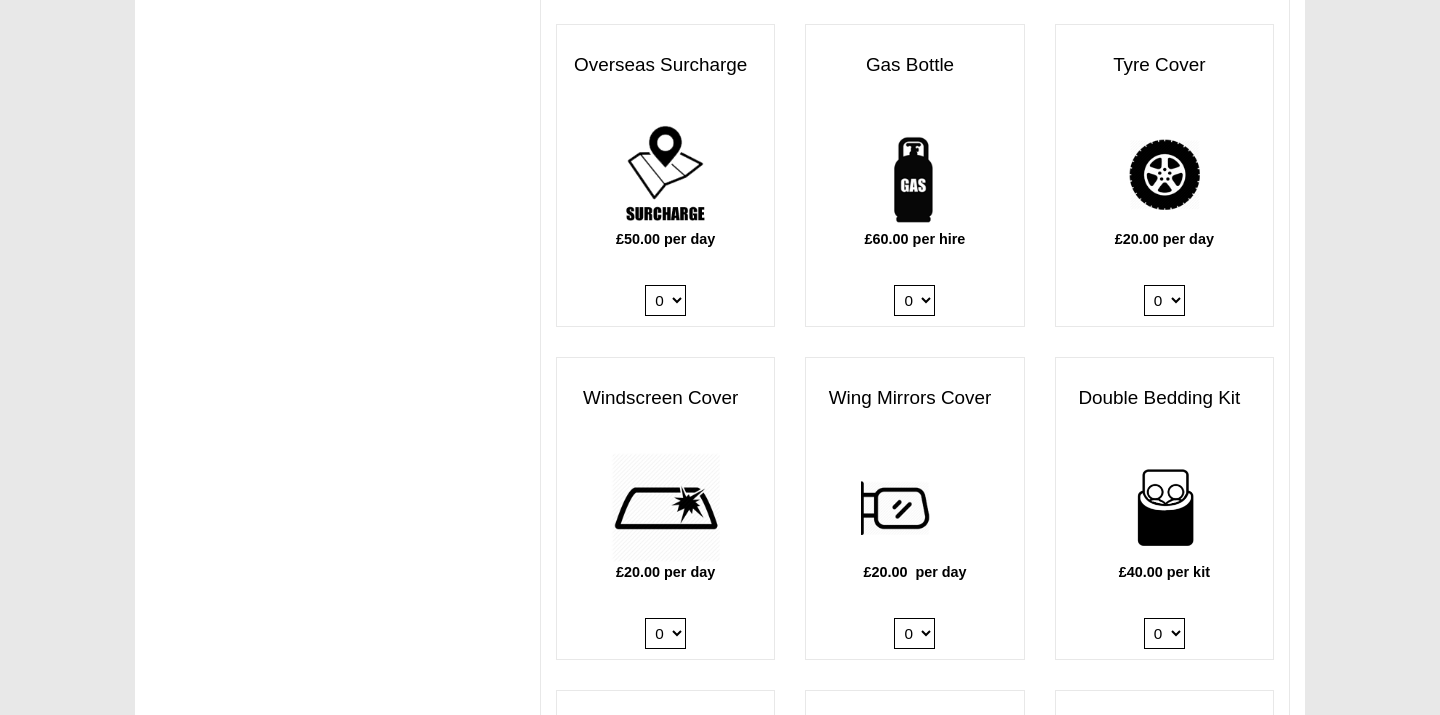 click on "Windscreen Cover" at bounding box center (665, 398) 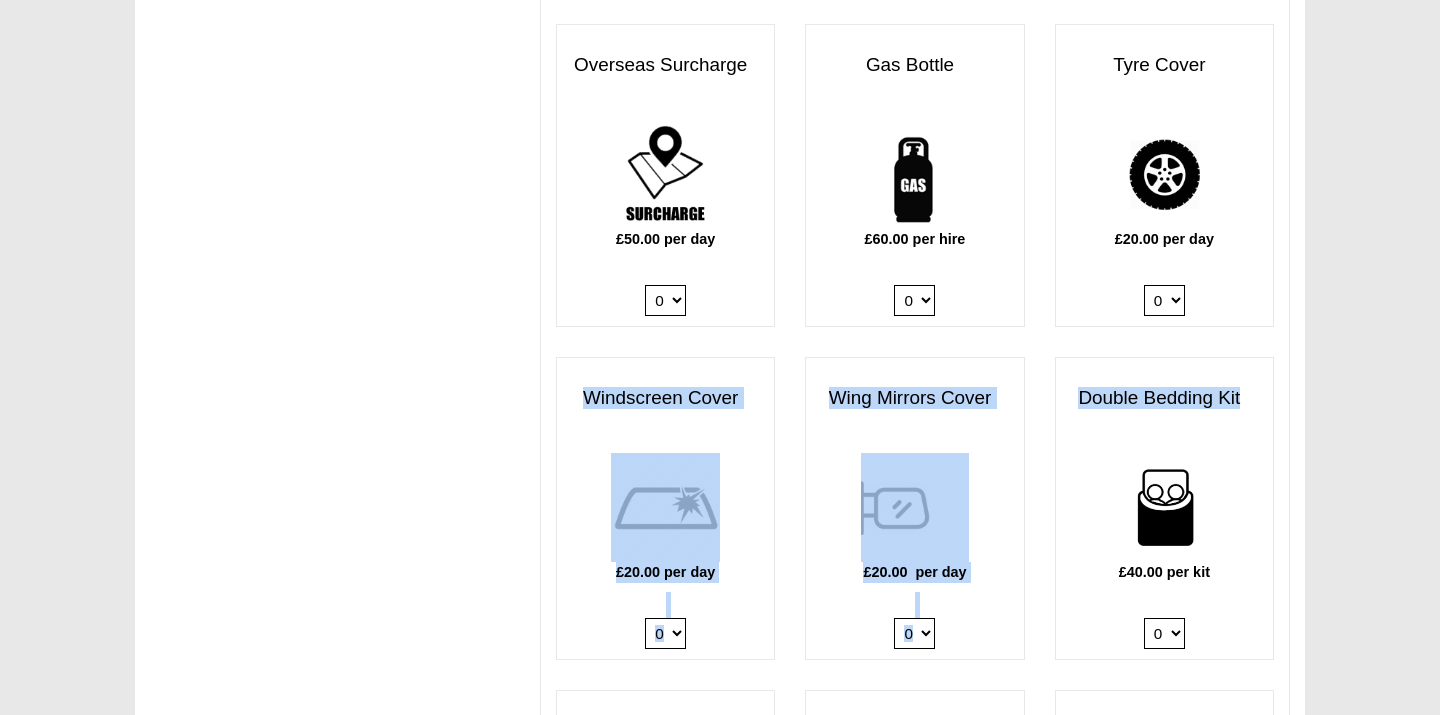 drag, startPoint x: 585, startPoint y: 339, endPoint x: 1244, endPoint y: 348, distance: 659.06146 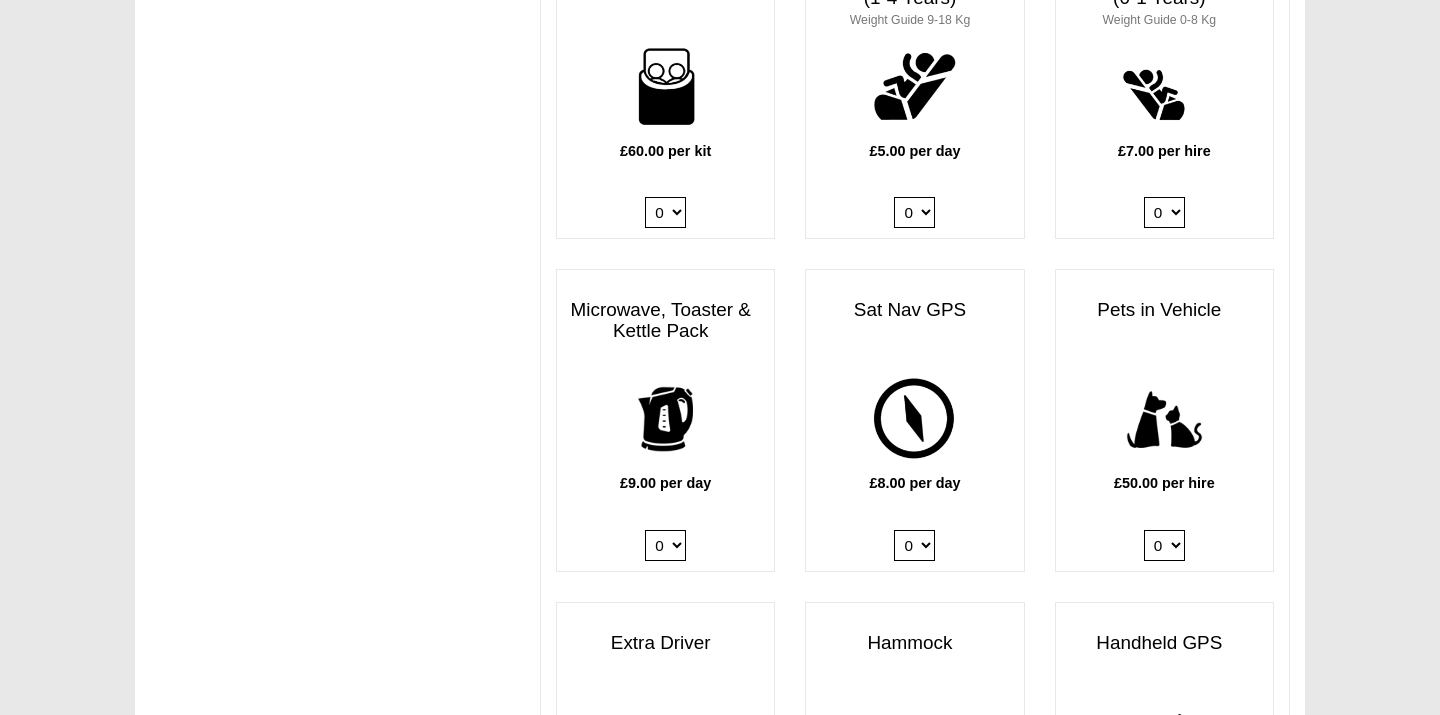 scroll, scrollTop: 2193, scrollLeft: 0, axis: vertical 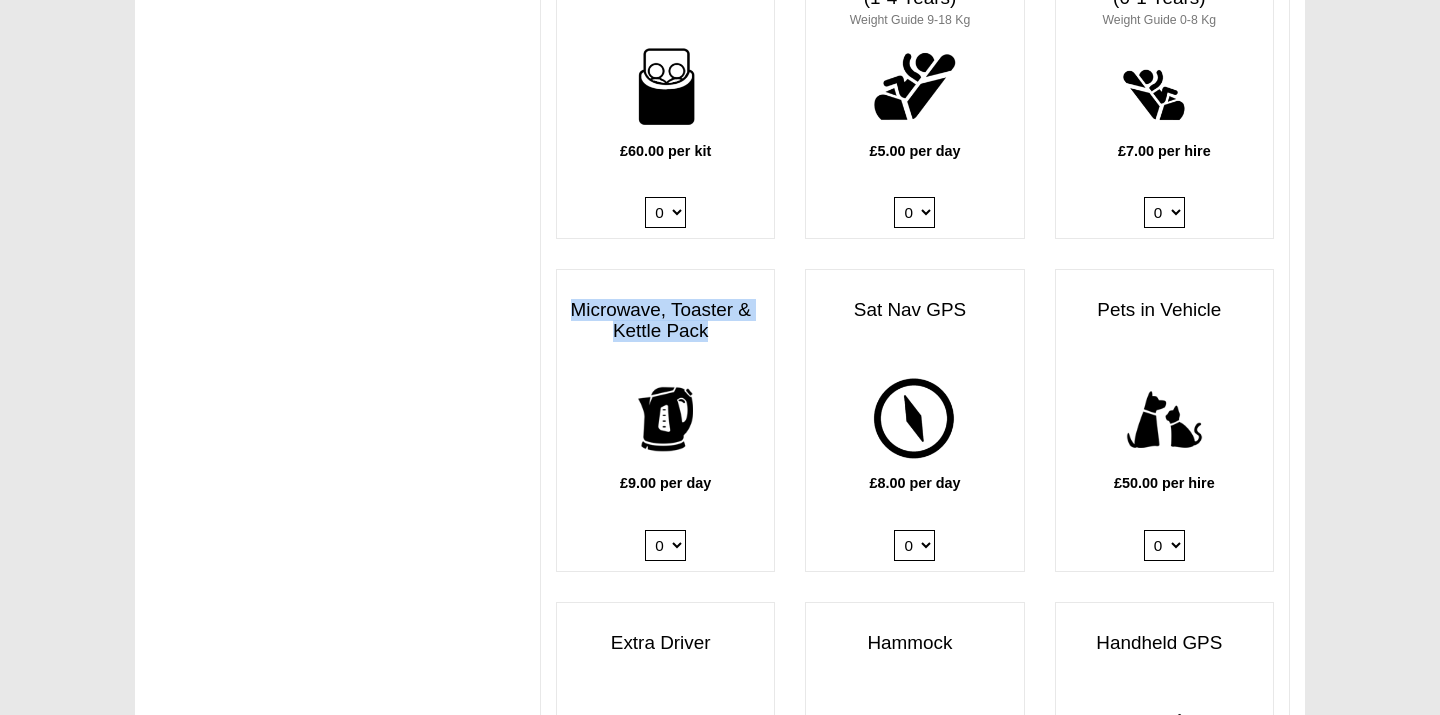 drag, startPoint x: 572, startPoint y: 231, endPoint x: 731, endPoint y: 257, distance: 161.11176 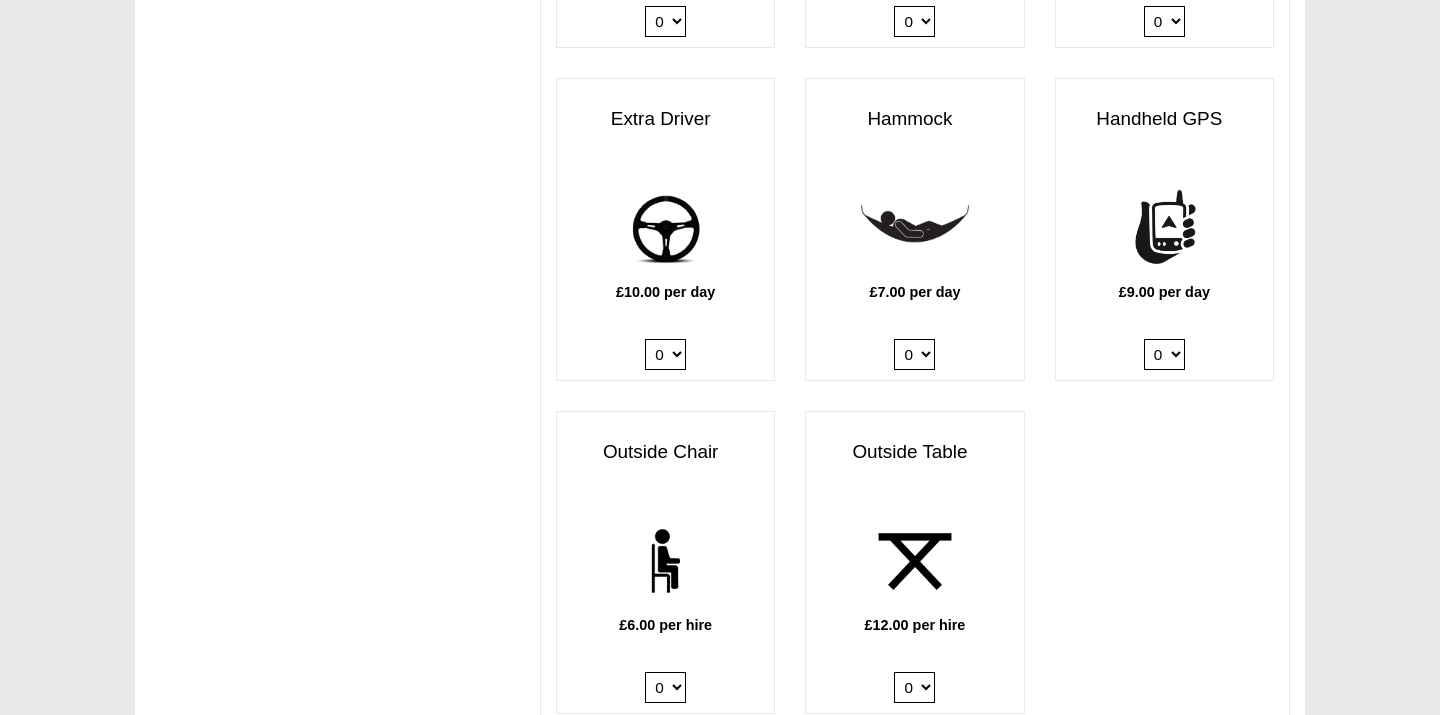 scroll, scrollTop: 2730, scrollLeft: 0, axis: vertical 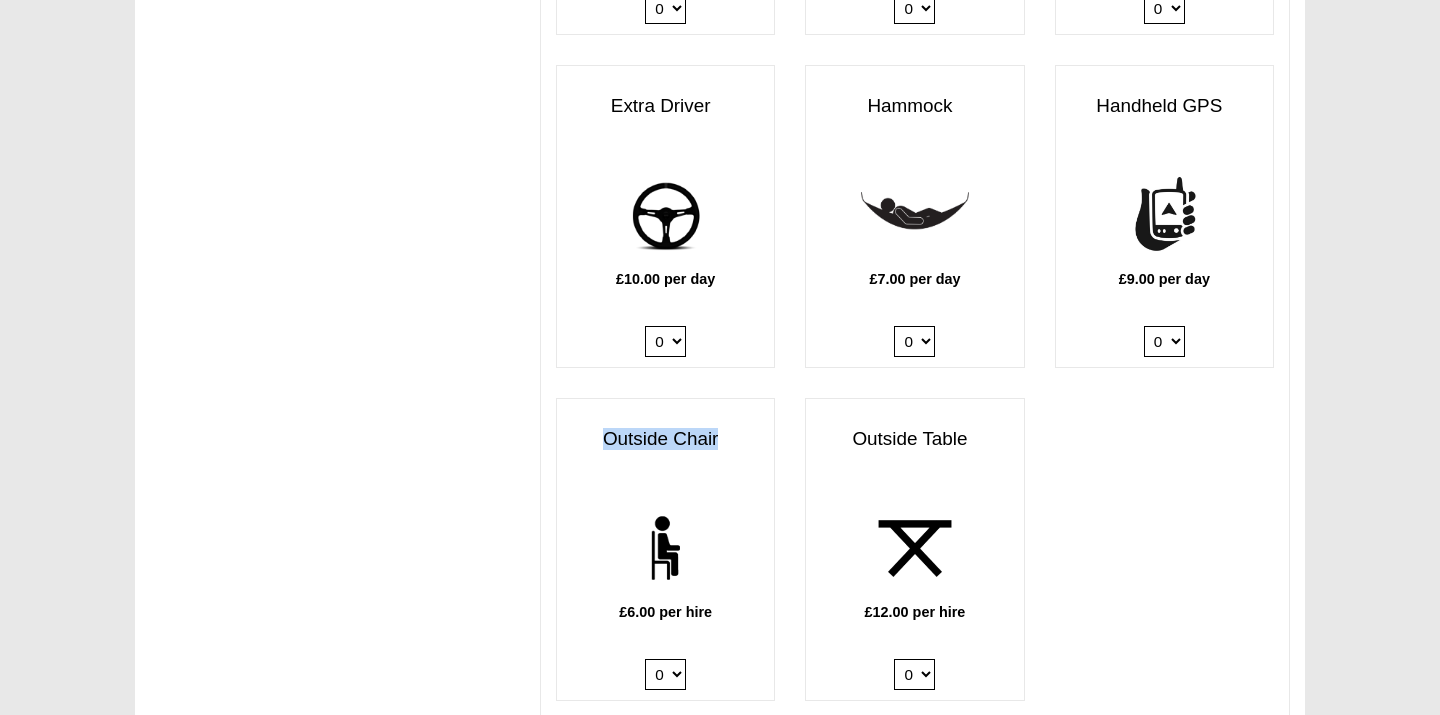 drag, startPoint x: 611, startPoint y: 351, endPoint x: 716, endPoint y: 349, distance: 105.01904 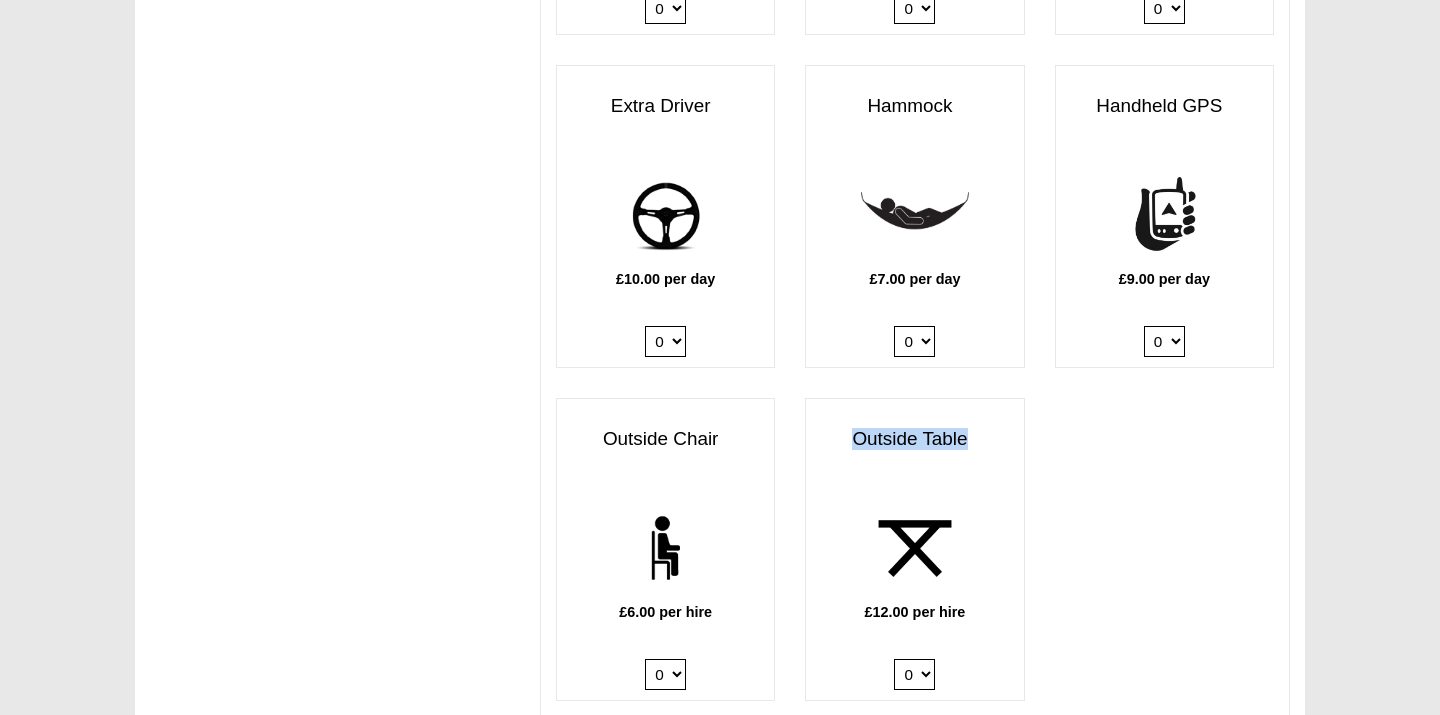 drag, startPoint x: 853, startPoint y: 351, endPoint x: 986, endPoint y: 351, distance: 133 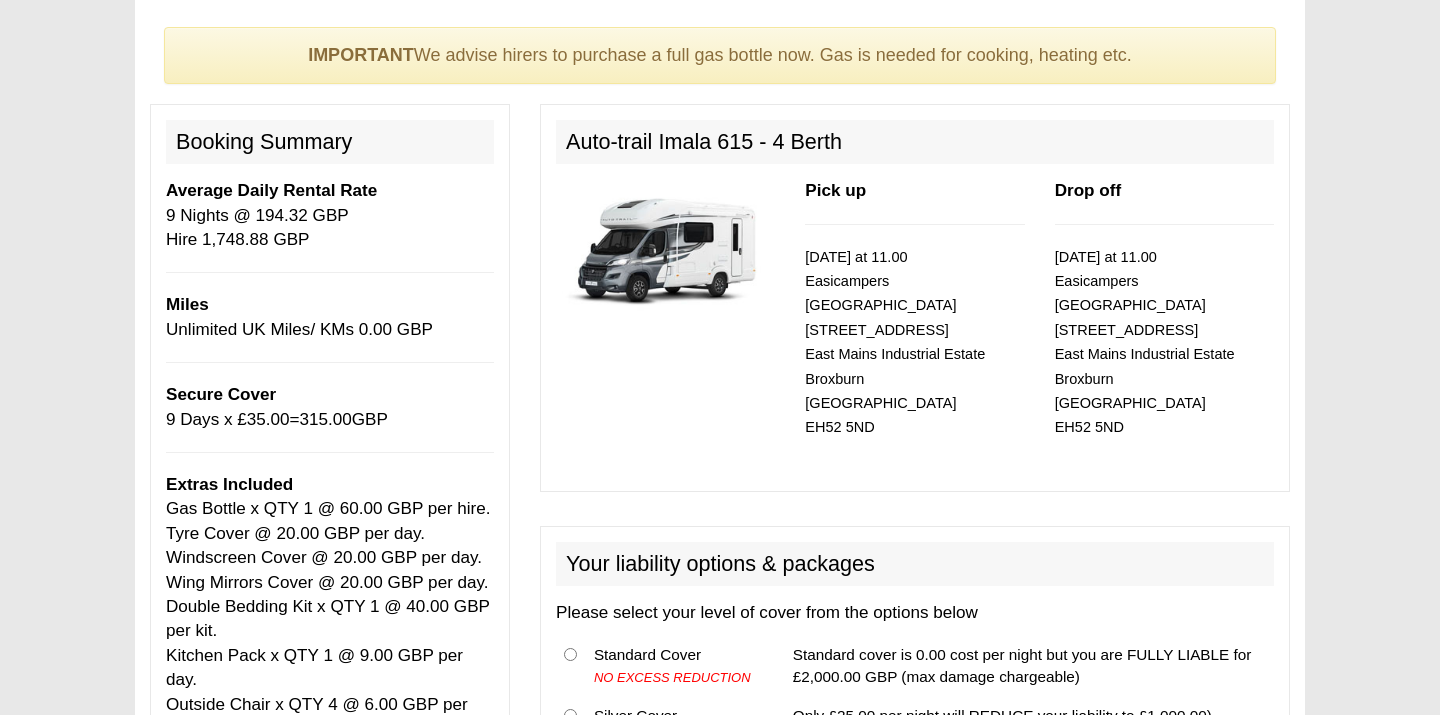 scroll, scrollTop: 142, scrollLeft: 0, axis: vertical 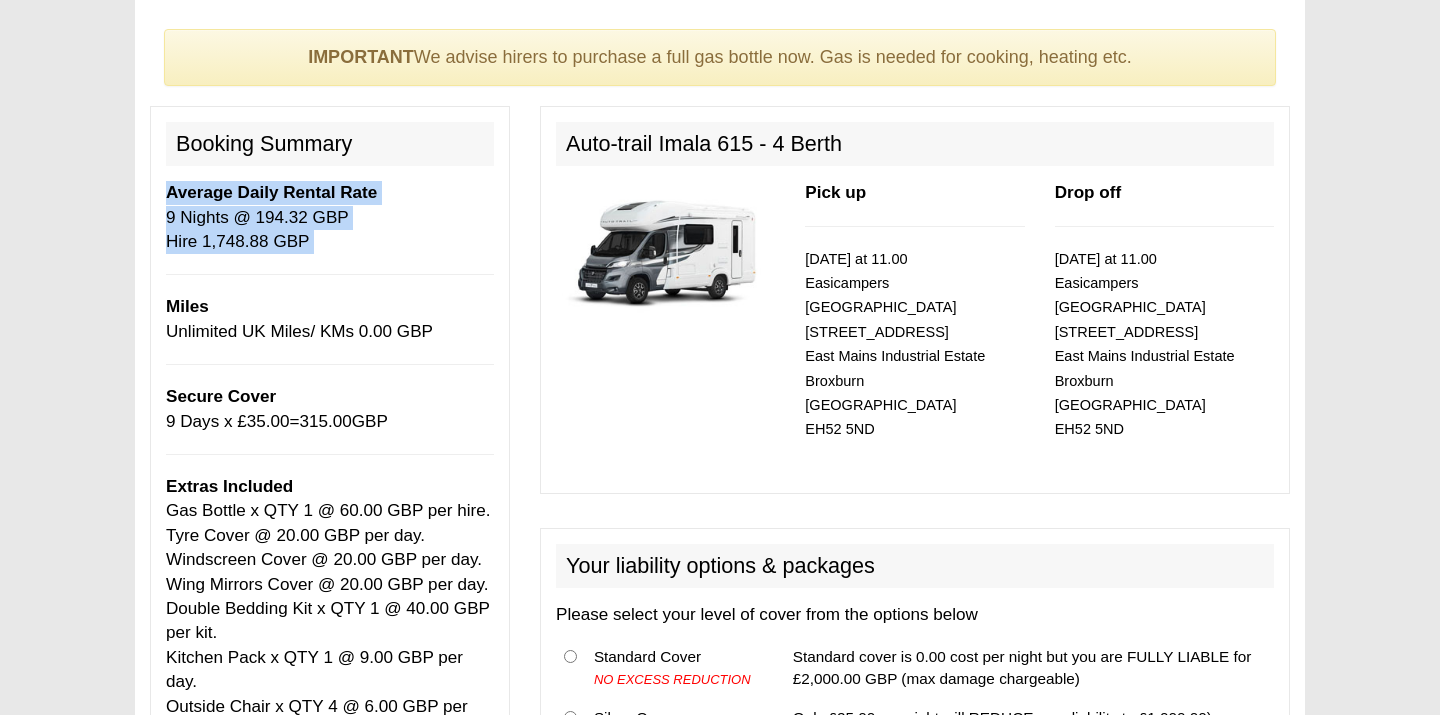drag, startPoint x: 163, startPoint y: 180, endPoint x: 280, endPoint y: 286, distance: 157.87654 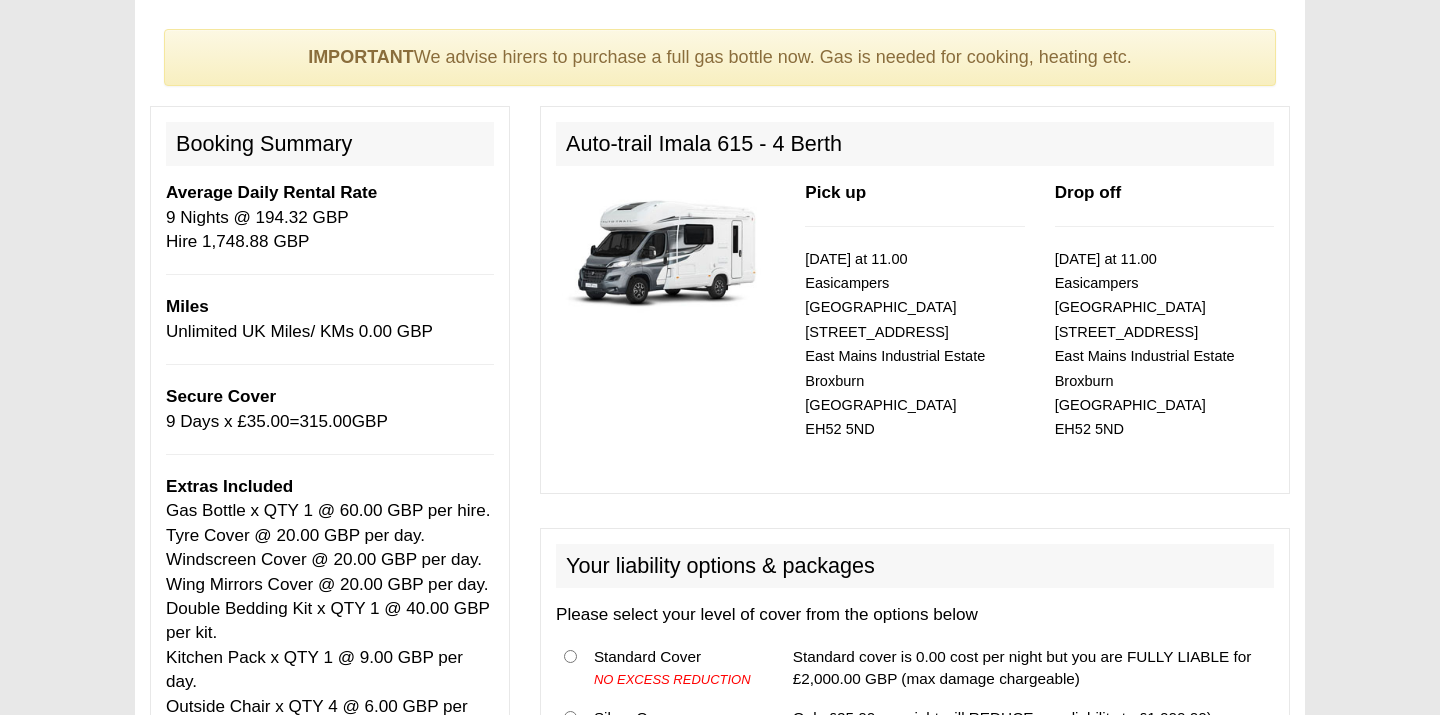 click on "Booking Summary
Average Daily Rental Rate
9 Nights @ 194.32 GBP
Hire 1,748.88 GBP
Miles
Unlimited UK Miles/ KMs 0.00 GBP
Secure Cover
9 Days x £ 35.00  =  315.00  GBP
Extras Included
Gas Bottle x QTY 1 @ 60.00 GBP per hire.  Tyre Cover @ 20.00 GBP per day.  Windscreen Cover @ 20.00 GBP per day.  Wing Mirrors Cover @ 20.00 GBP per day.  Double Bedding Kit x QTY 1 @ 40.00 GBP per kit.  Kitchen Pack x QTY 1 @ 9.00 GBP per day.  Outside Chair x QTY 4 @ 6.00 GBP per hire.  Outside Table x QTY 1 @ 12.00 GBP per hire.
Liability:
500.00  GBP
Total Rental:
2,820.88  GBP" at bounding box center (330, 552) 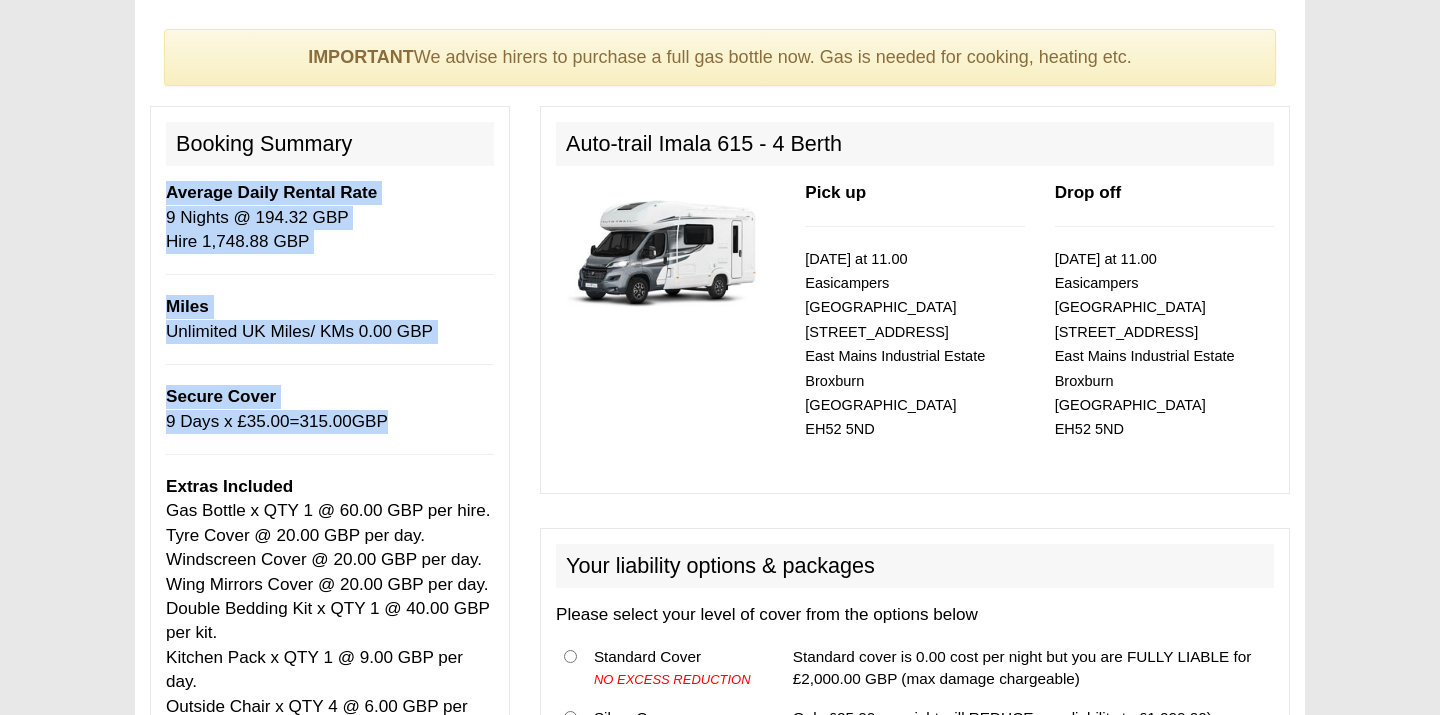 drag, startPoint x: 160, startPoint y: 183, endPoint x: 404, endPoint y: 412, distance: 334.62964 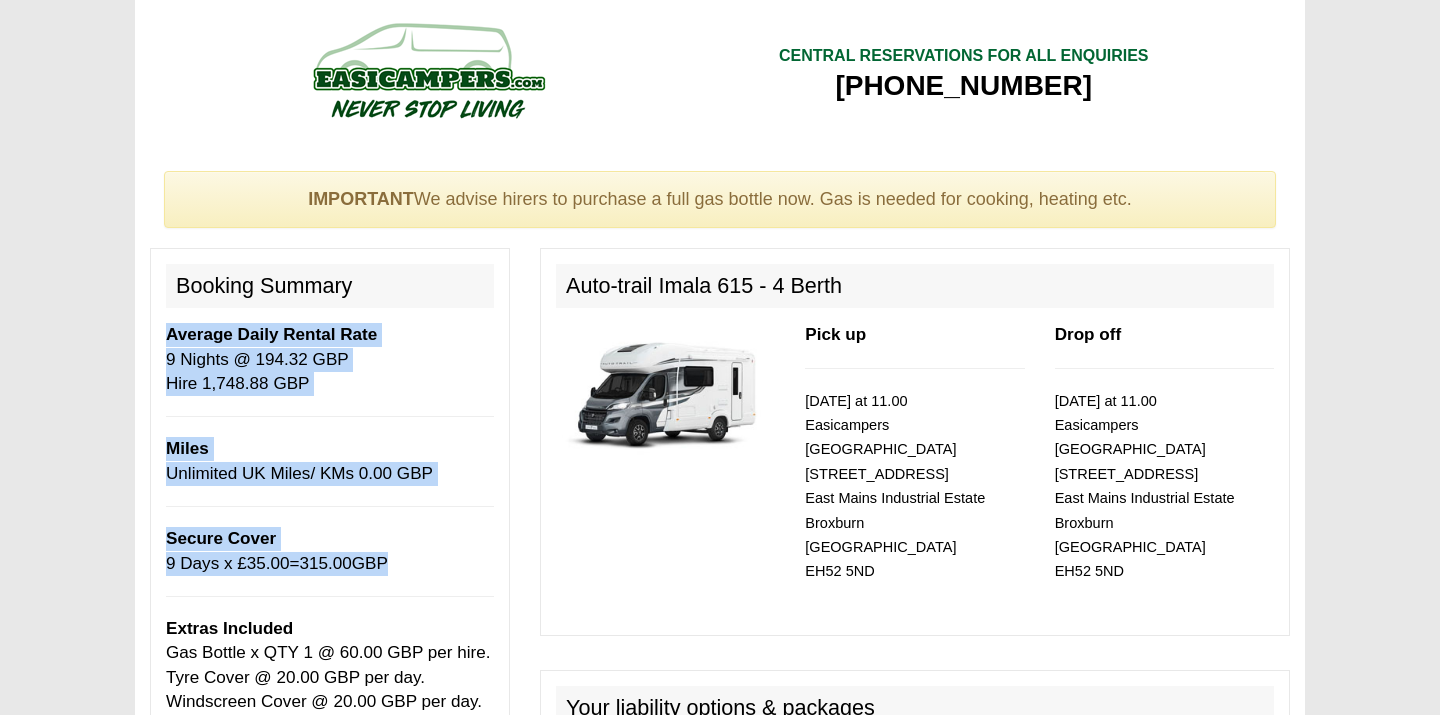 scroll, scrollTop: 0, scrollLeft: 0, axis: both 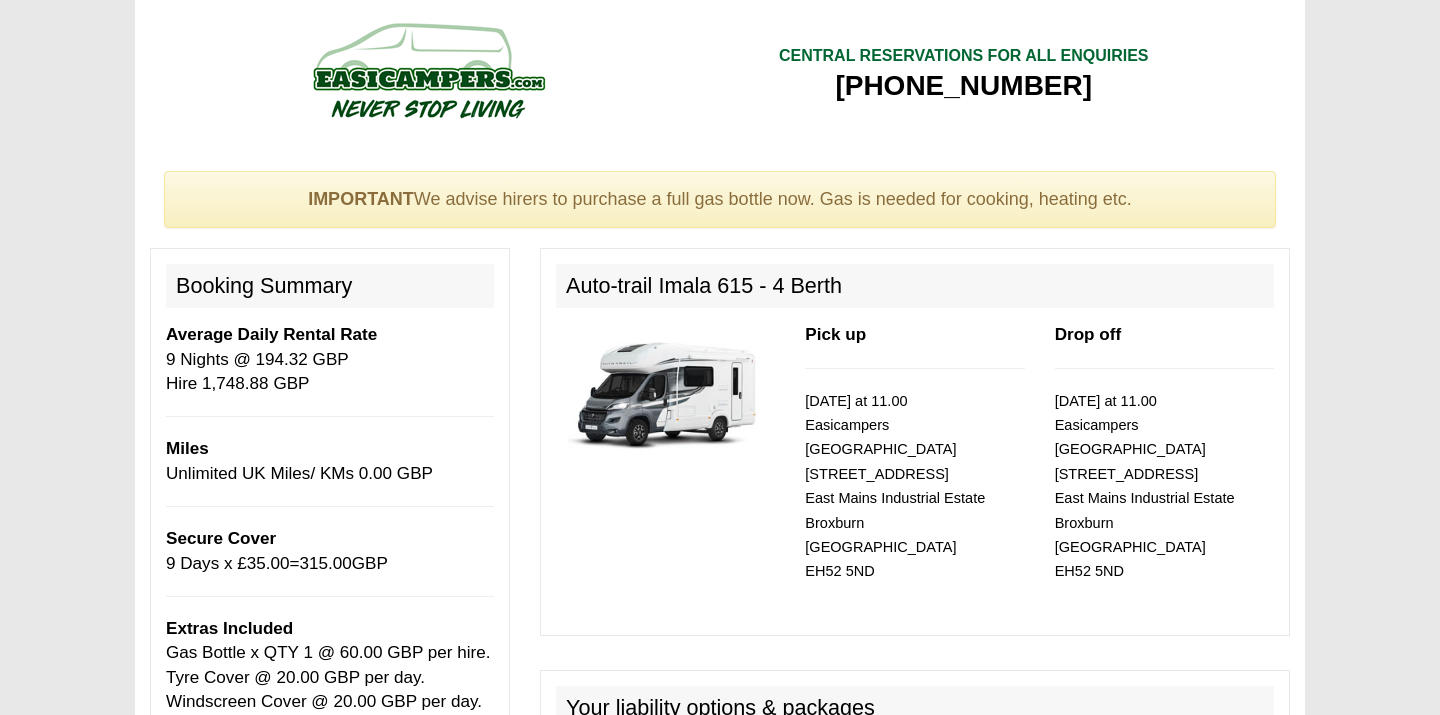 click on "Booking Summary" at bounding box center (330, 286) 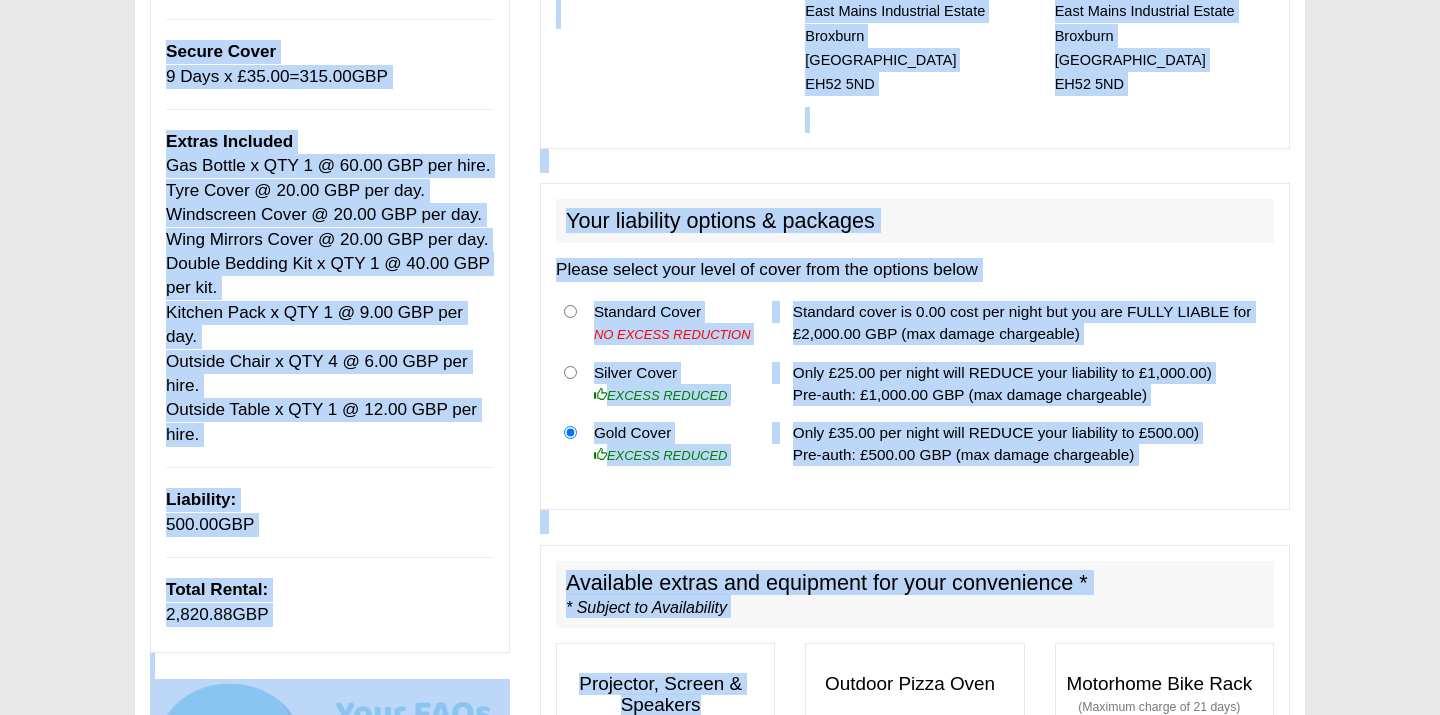 scroll, scrollTop: 721, scrollLeft: 0, axis: vertical 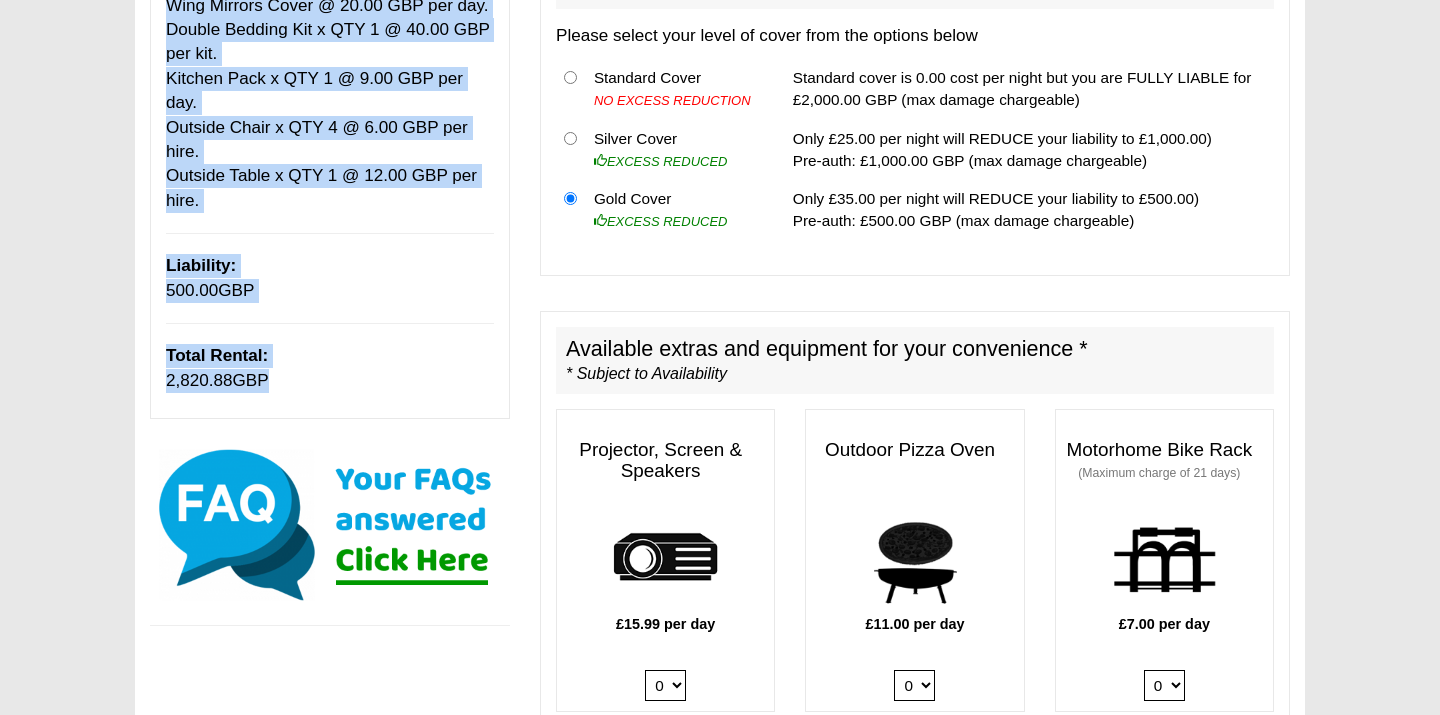 drag, startPoint x: 172, startPoint y: 276, endPoint x: 410, endPoint y: 360, distance: 252.3886 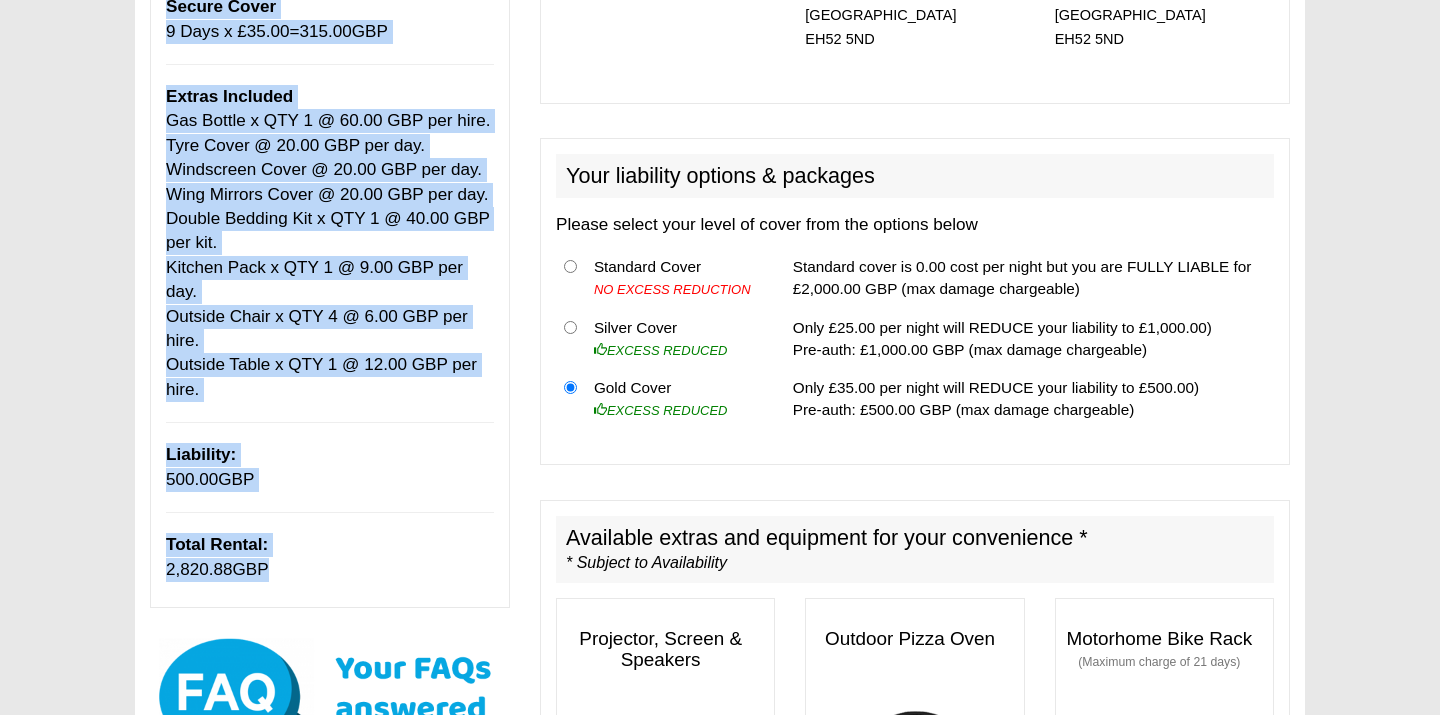 scroll, scrollTop: 510, scrollLeft: 0, axis: vertical 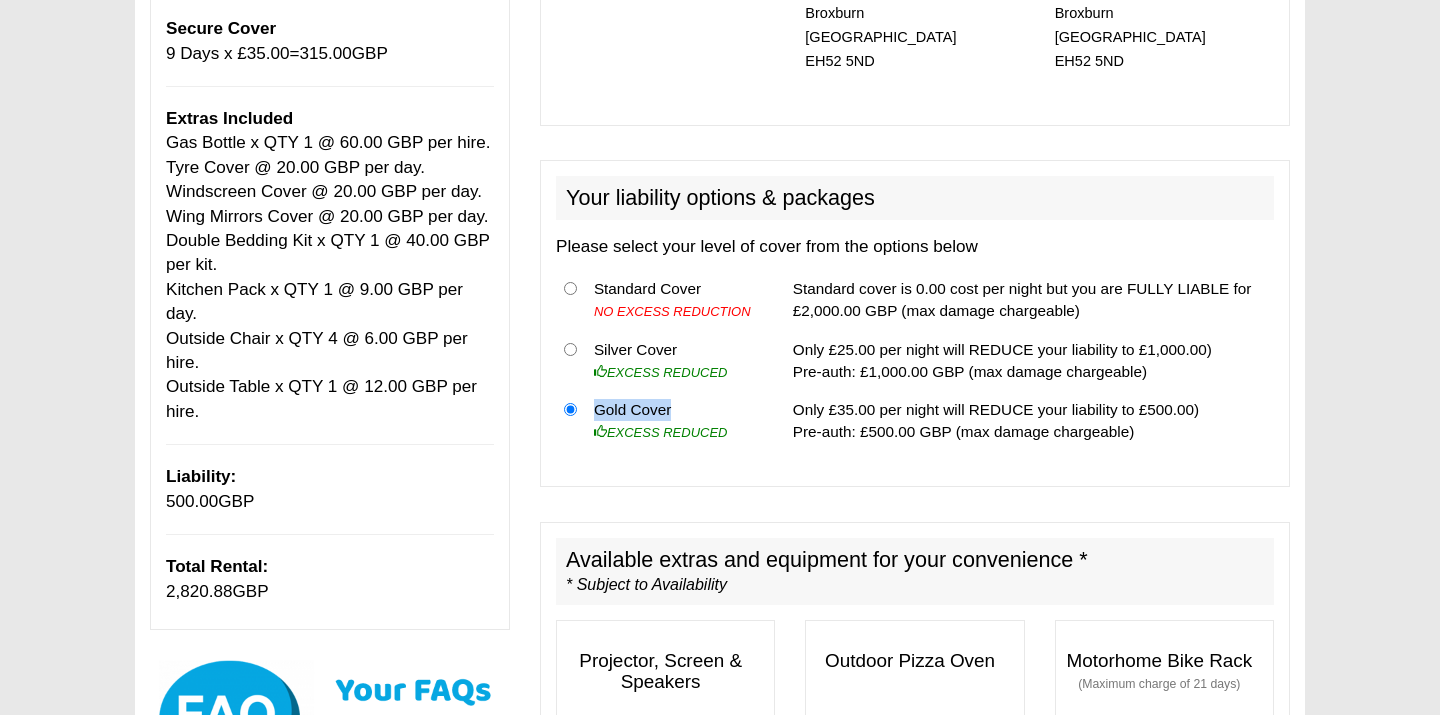 drag, startPoint x: 593, startPoint y: 369, endPoint x: 729, endPoint y: 369, distance: 136 